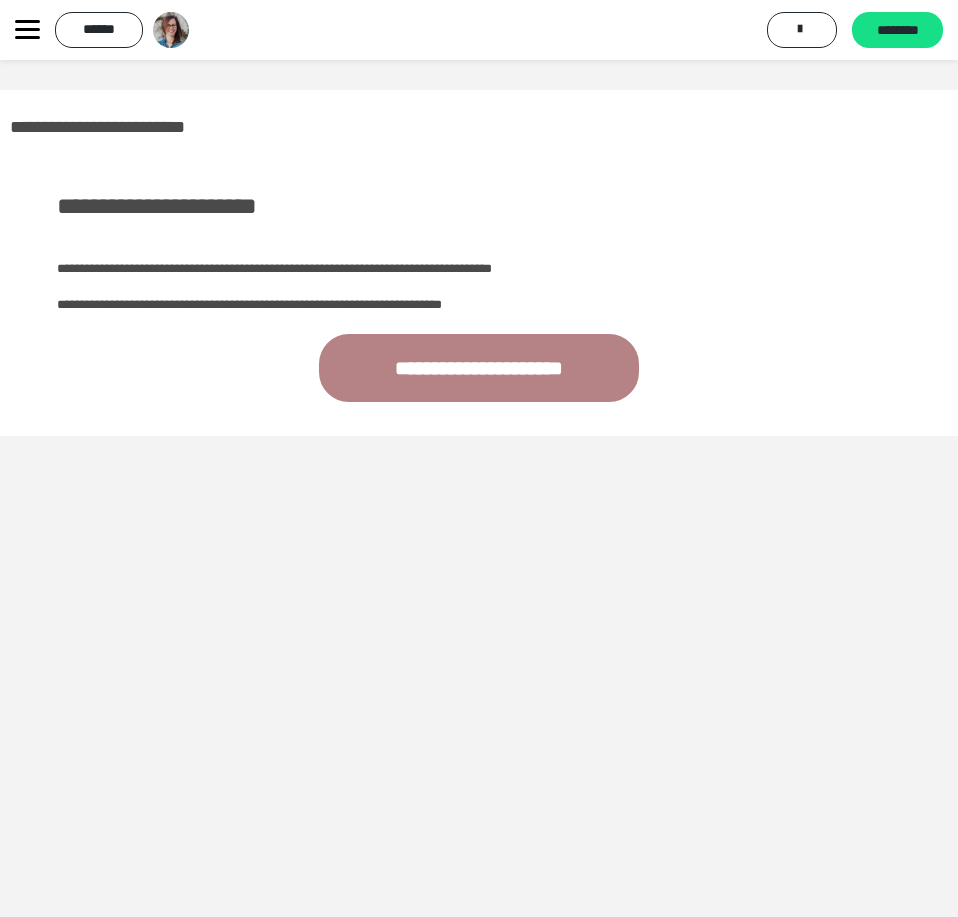 scroll, scrollTop: 0, scrollLeft: 0, axis: both 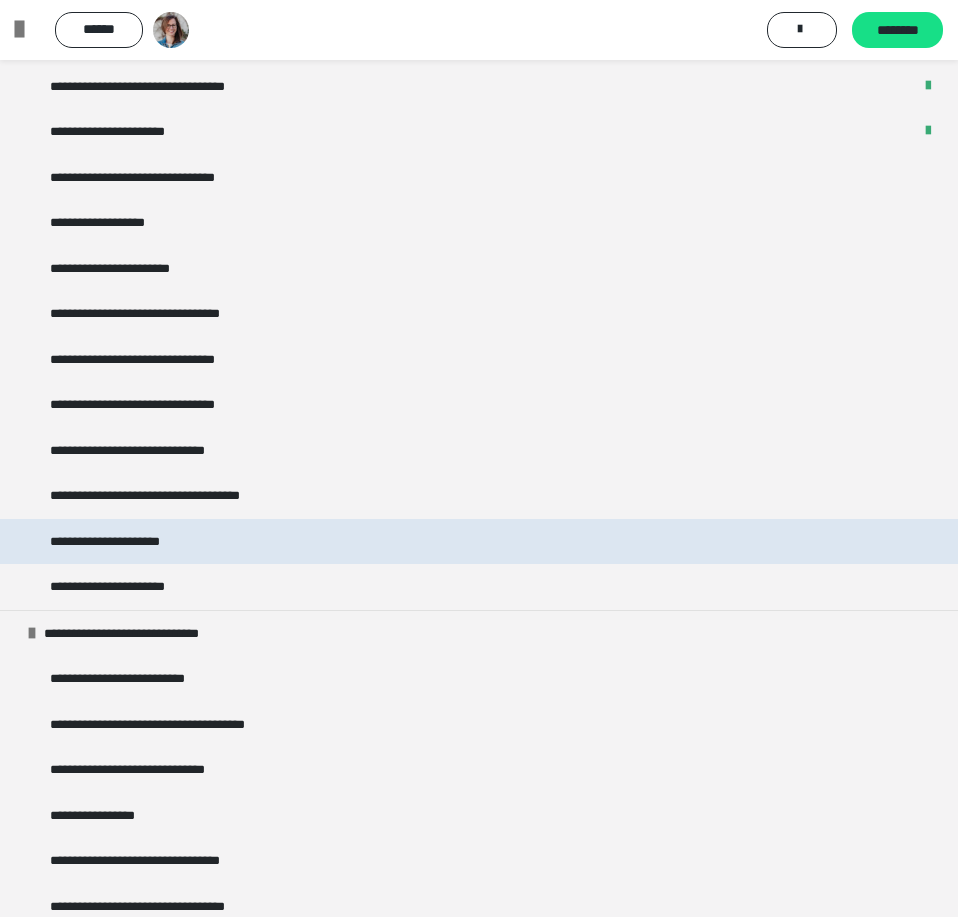 click on "**********" at bounding box center [130, 542] 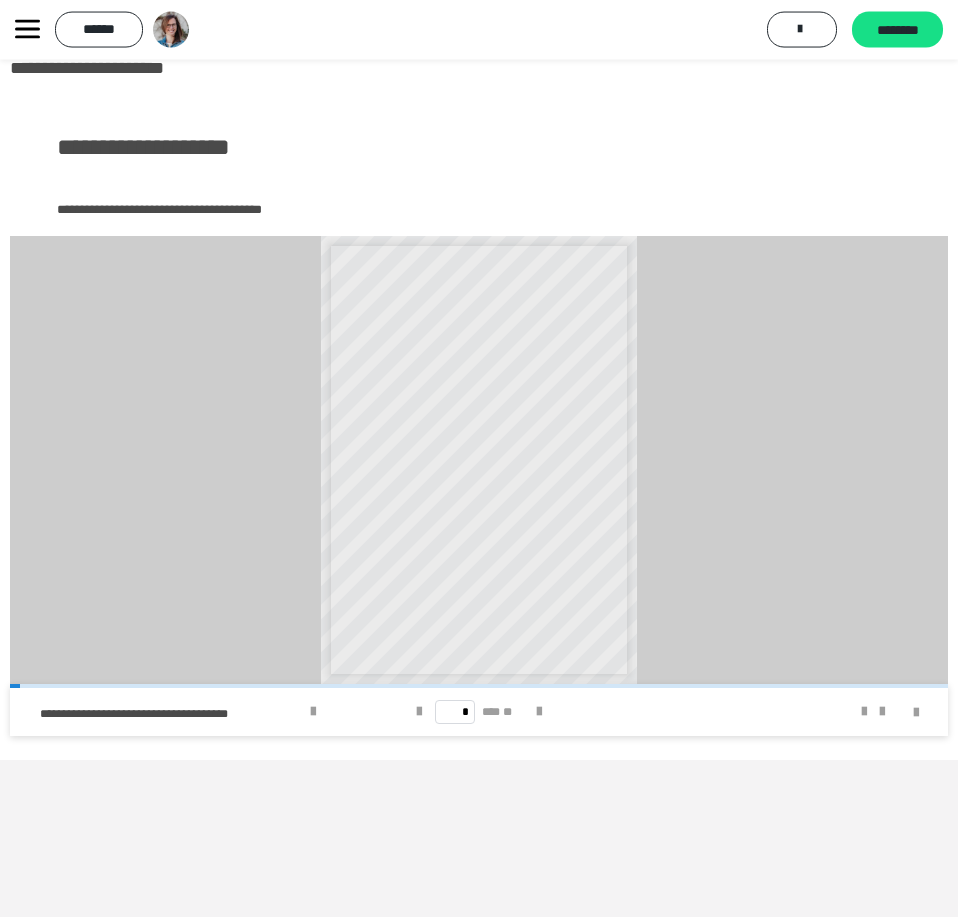 scroll, scrollTop: 60, scrollLeft: 0, axis: vertical 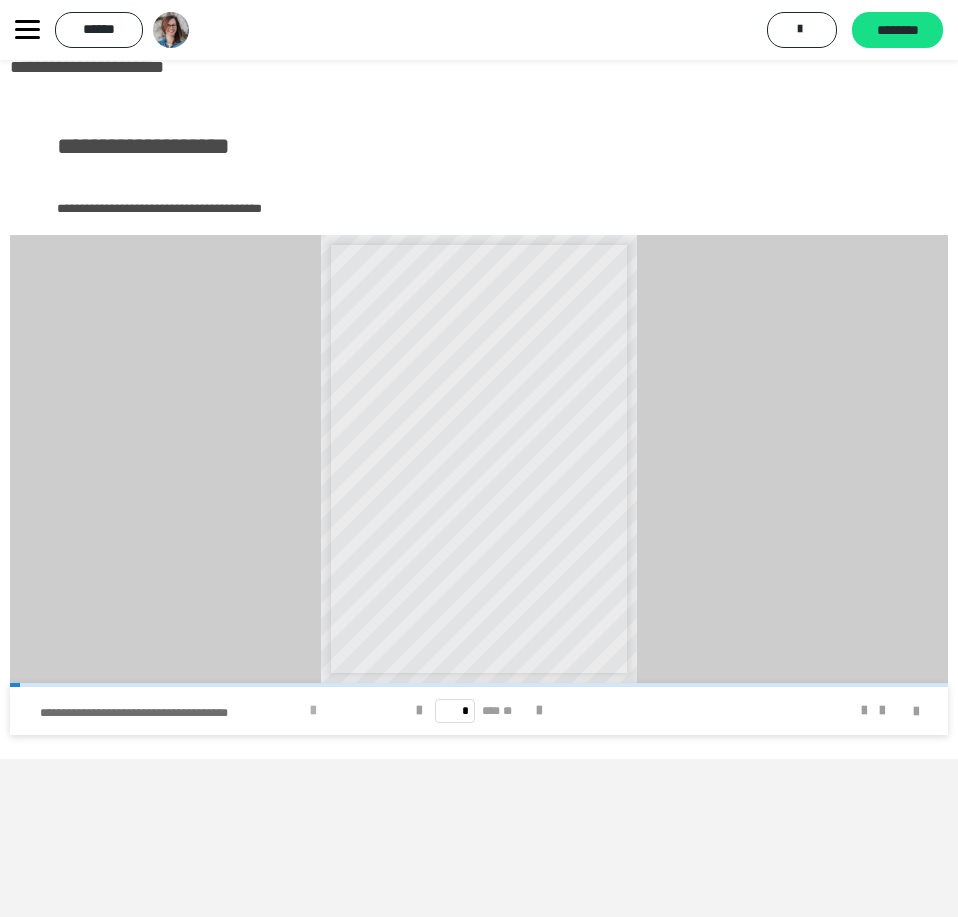 click at bounding box center [313, 711] 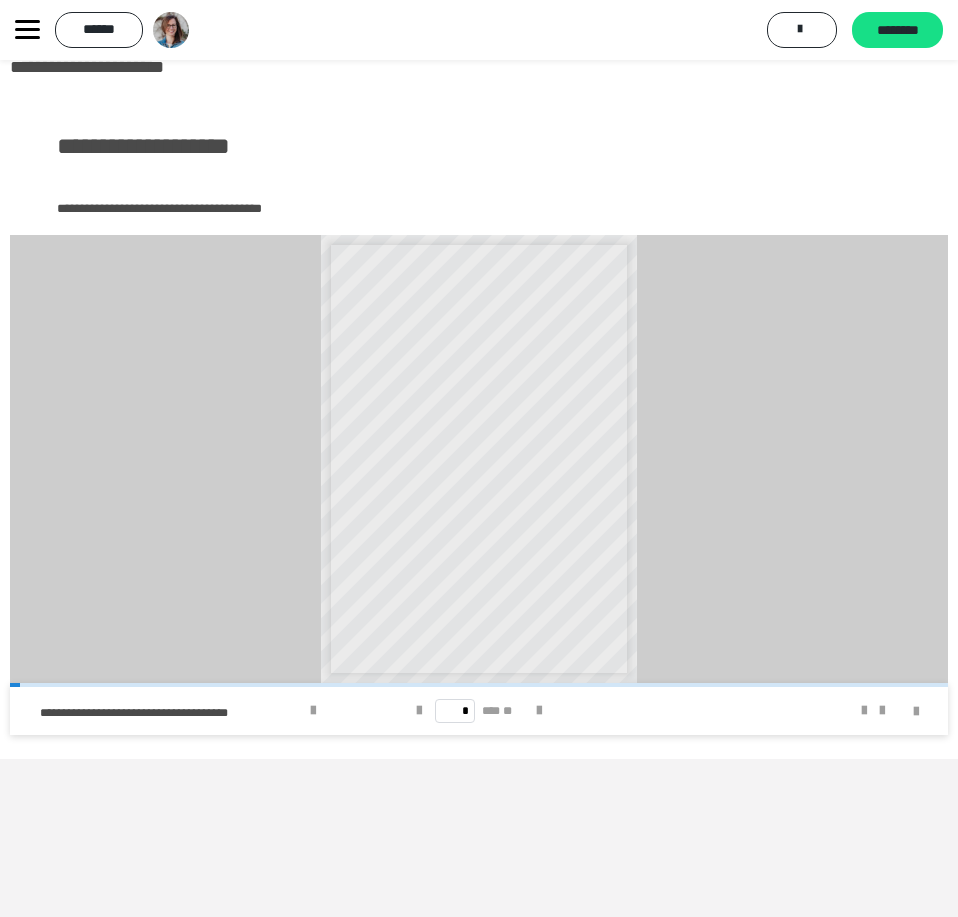 click 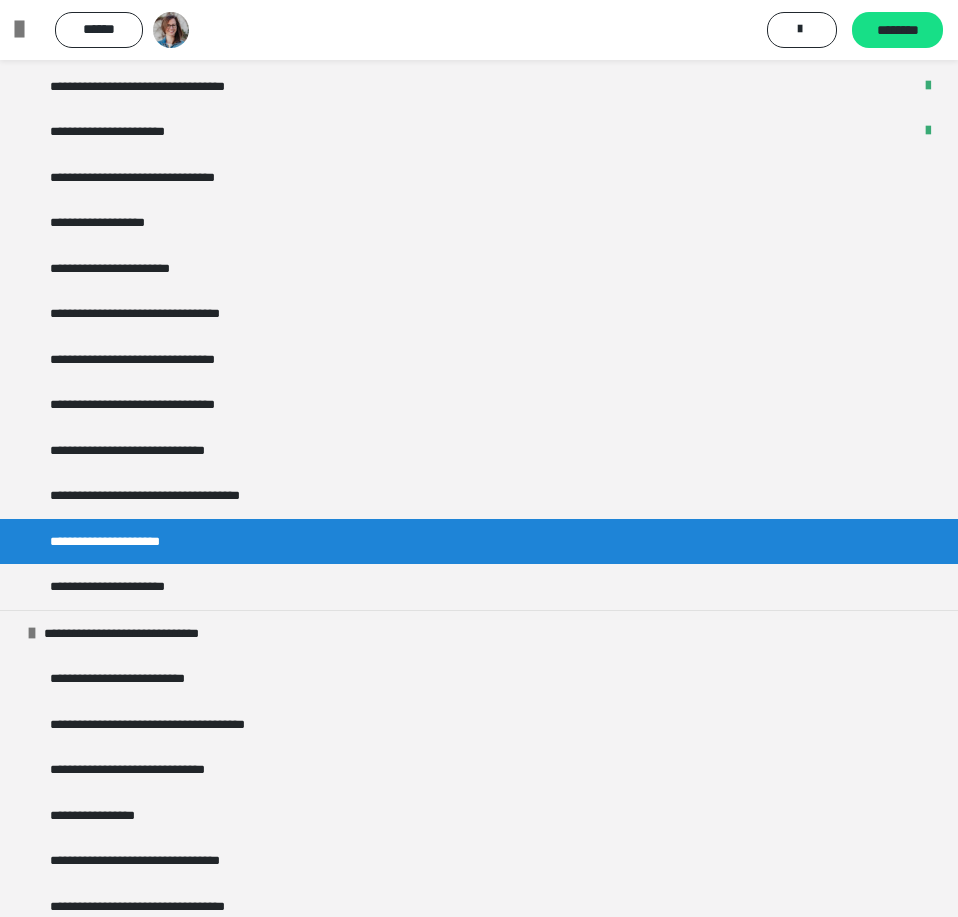 scroll, scrollTop: 480, scrollLeft: 0, axis: vertical 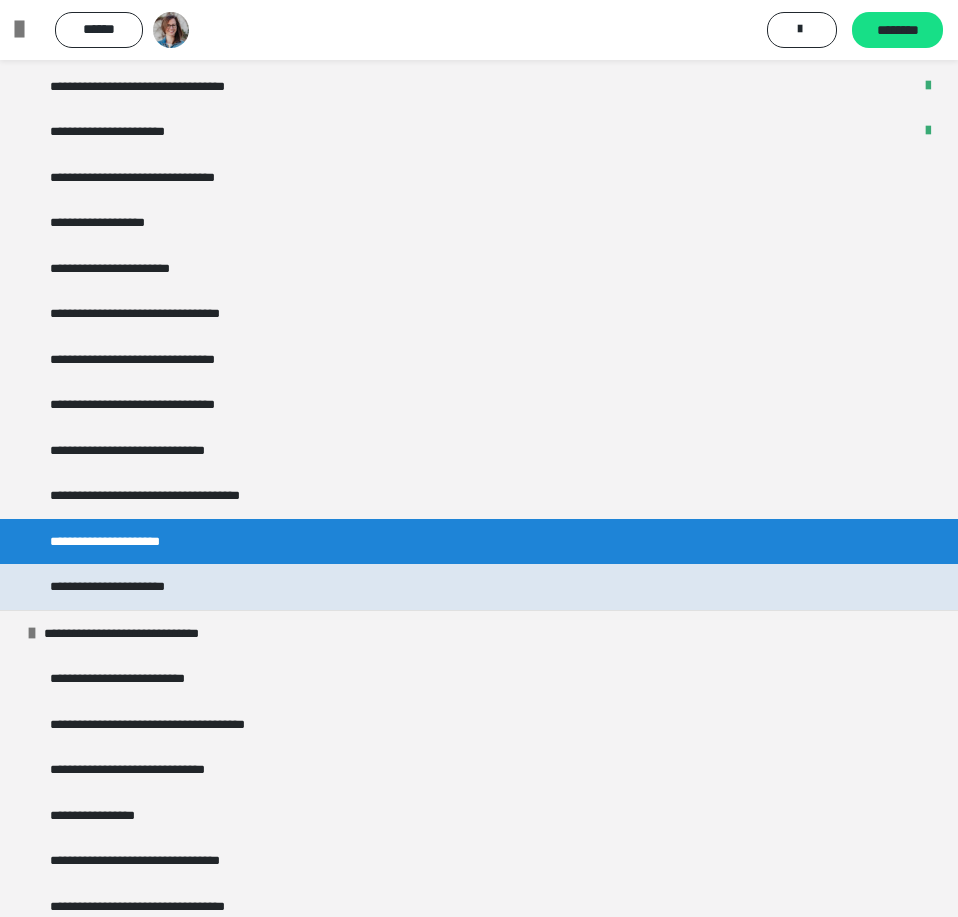 click on "**********" at bounding box center (479, 587) 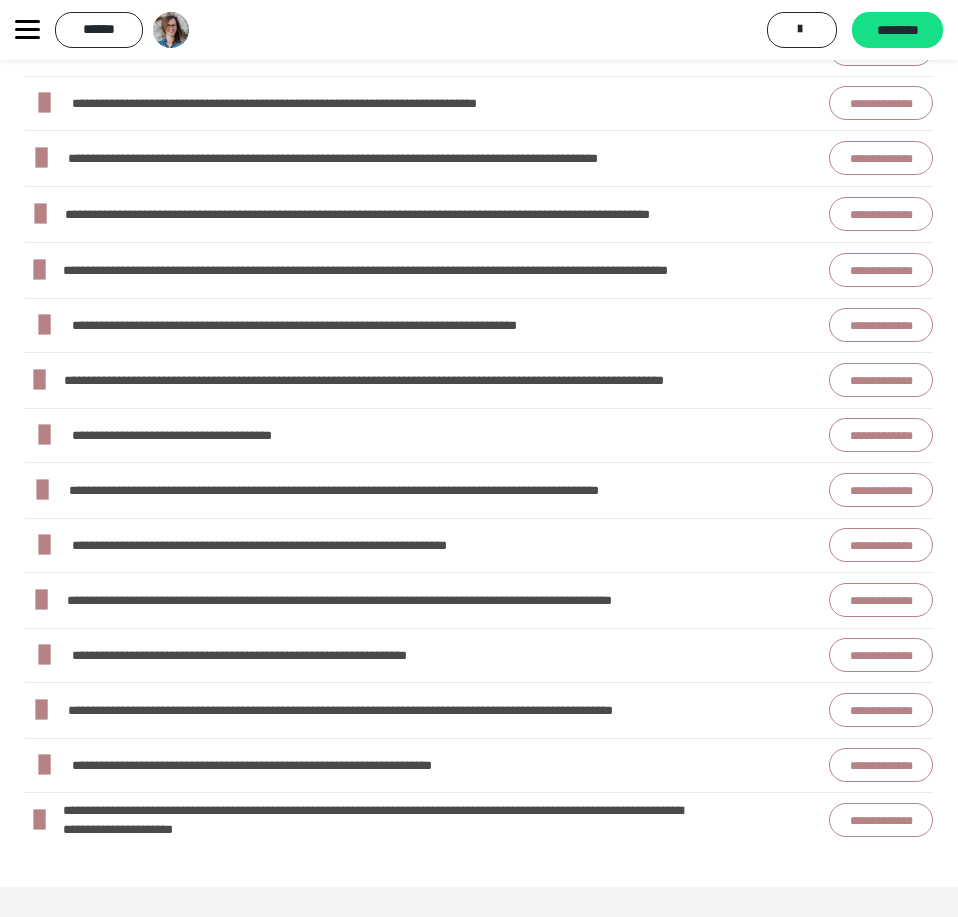 scroll, scrollTop: 0, scrollLeft: 0, axis: both 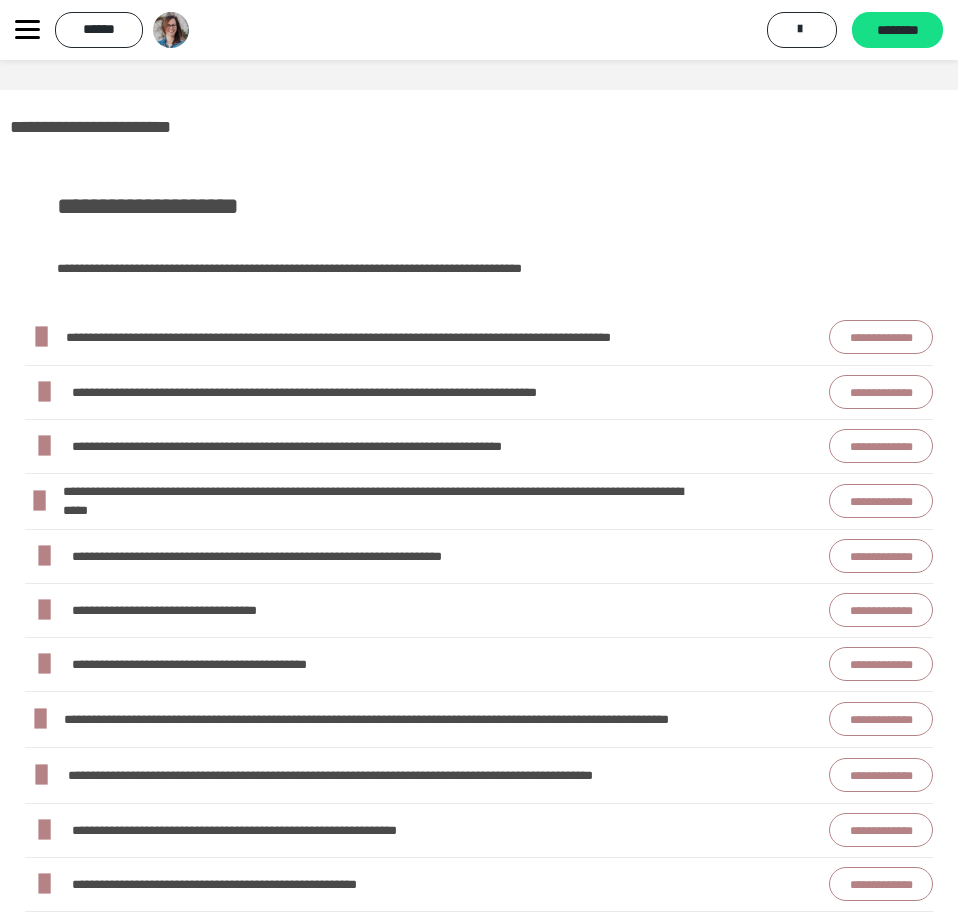 click on "**********" at bounding box center (881, 337) 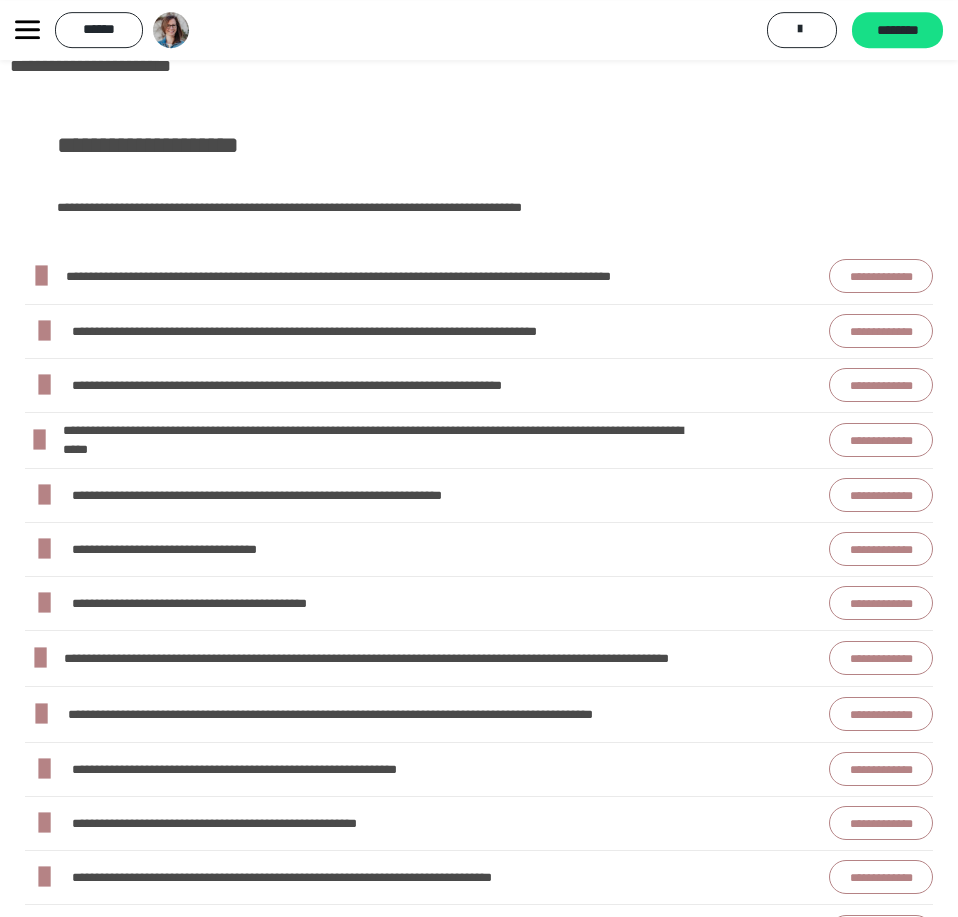 scroll, scrollTop: 102, scrollLeft: 0, axis: vertical 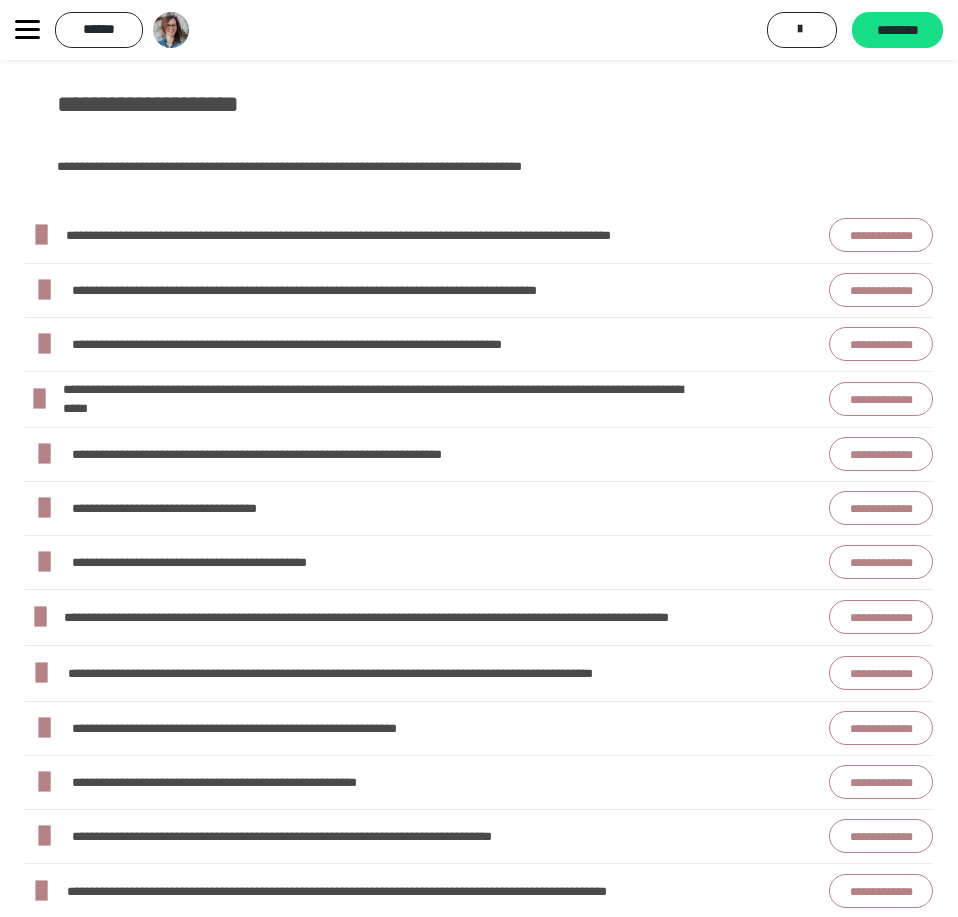 click on "**********" at bounding box center (881, 562) 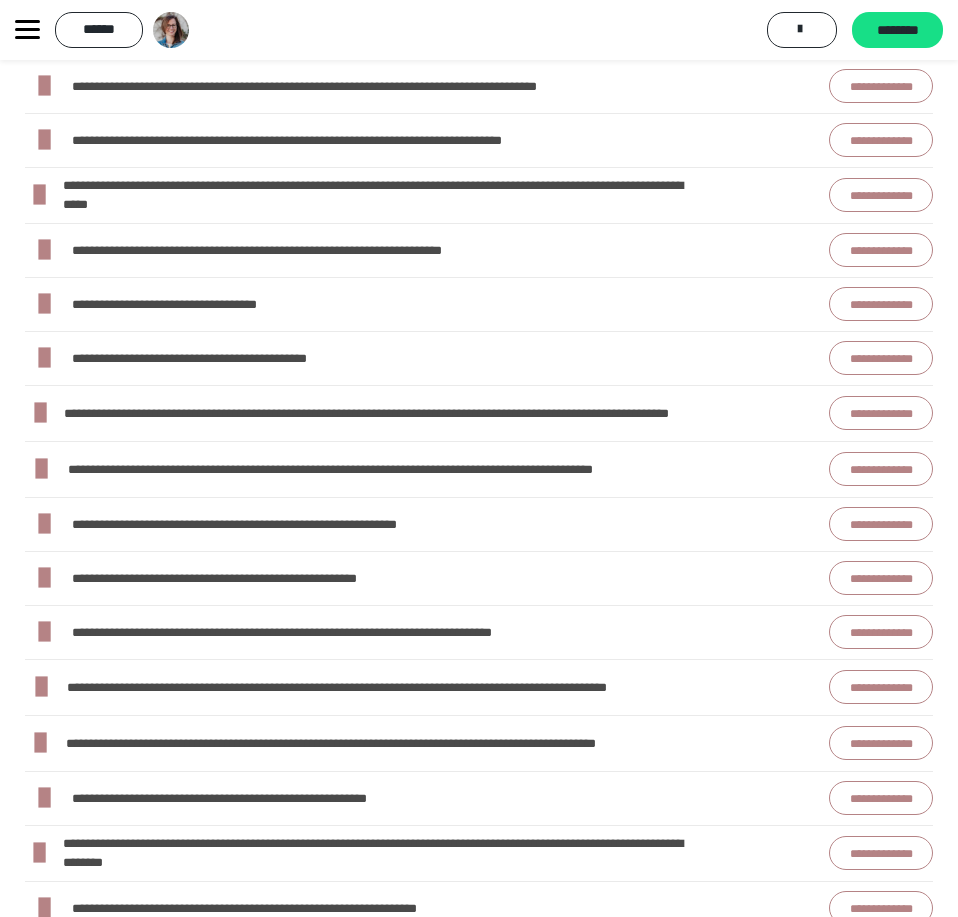 scroll, scrollTop: 408, scrollLeft: 0, axis: vertical 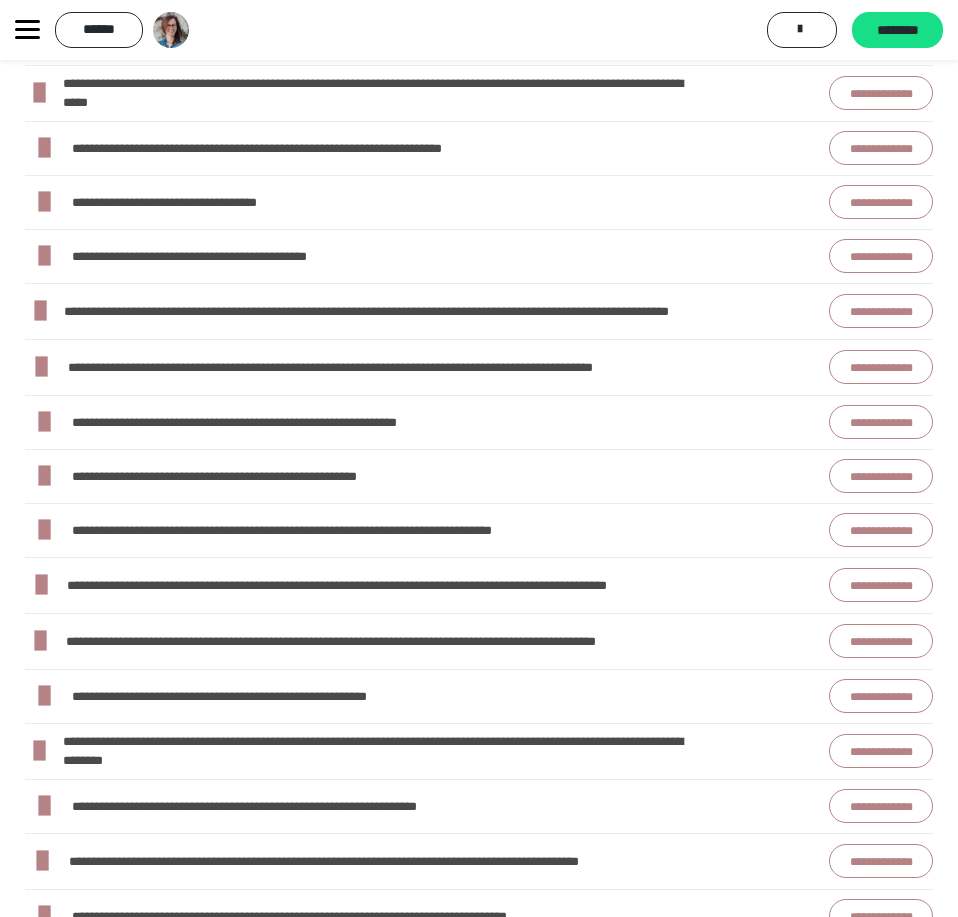click on "**********" at bounding box center [881, 367] 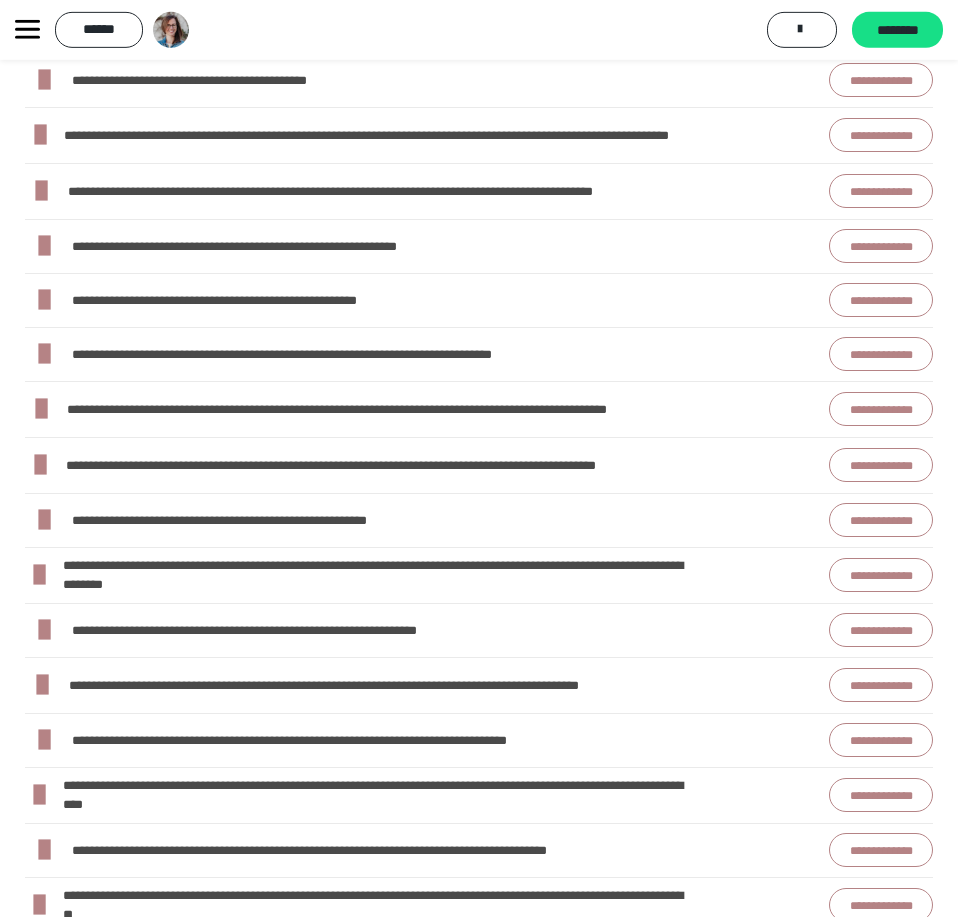 scroll, scrollTop: 612, scrollLeft: 0, axis: vertical 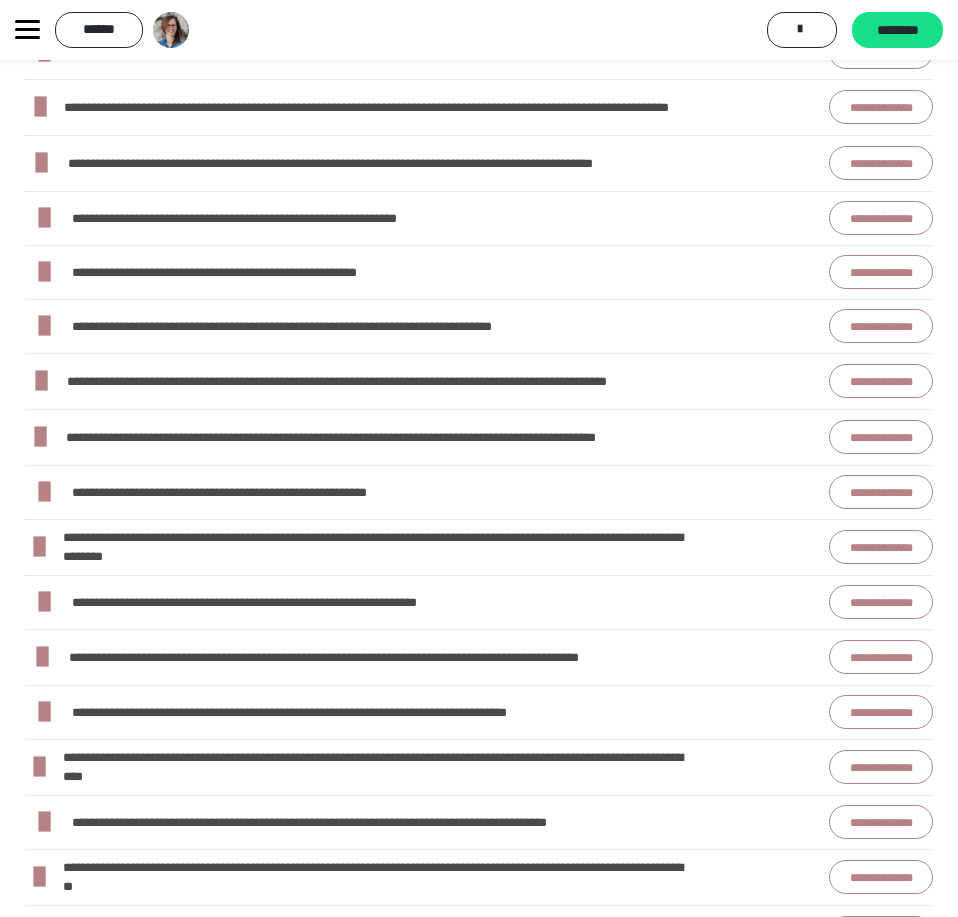 click on "**********" at bounding box center [881, 381] 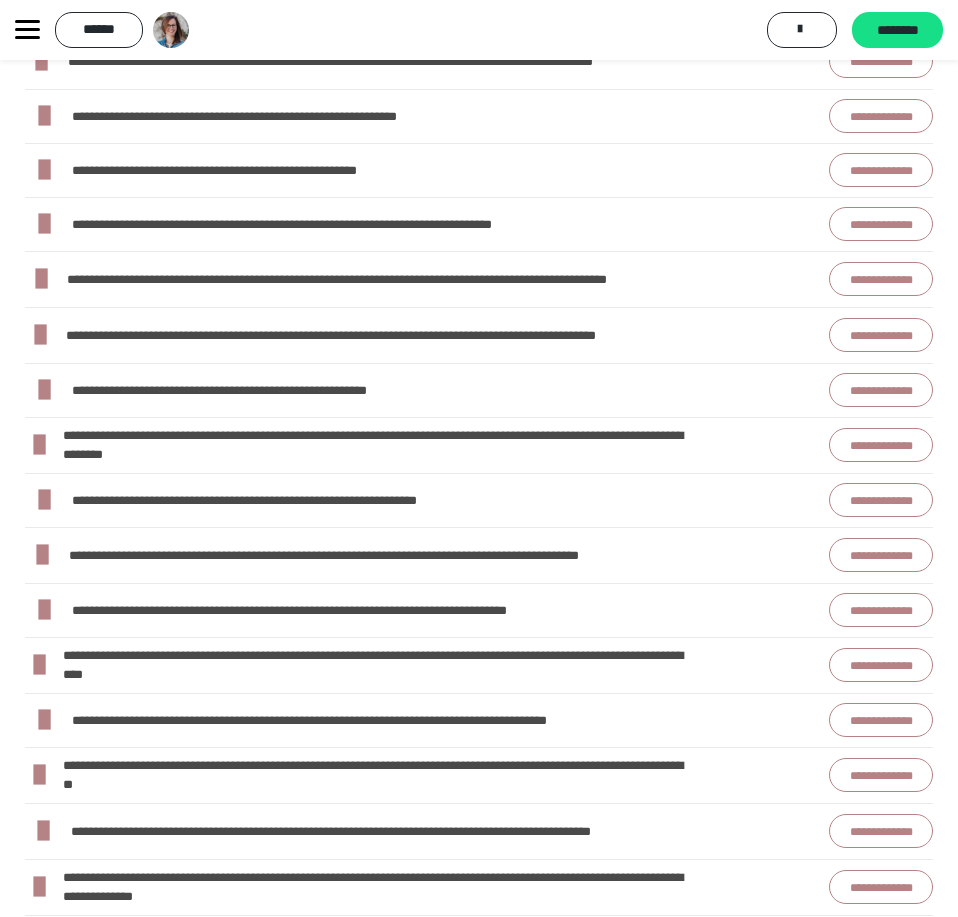 scroll, scrollTop: 816, scrollLeft: 0, axis: vertical 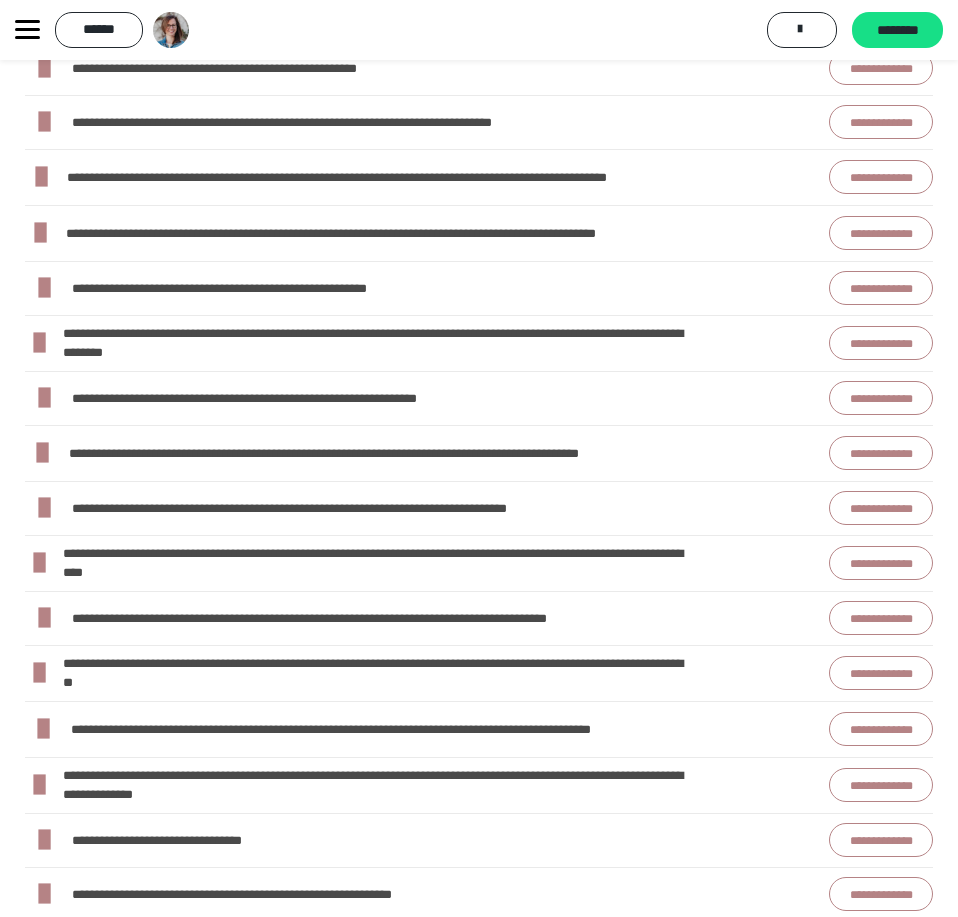 click on "**********" at bounding box center (881, 343) 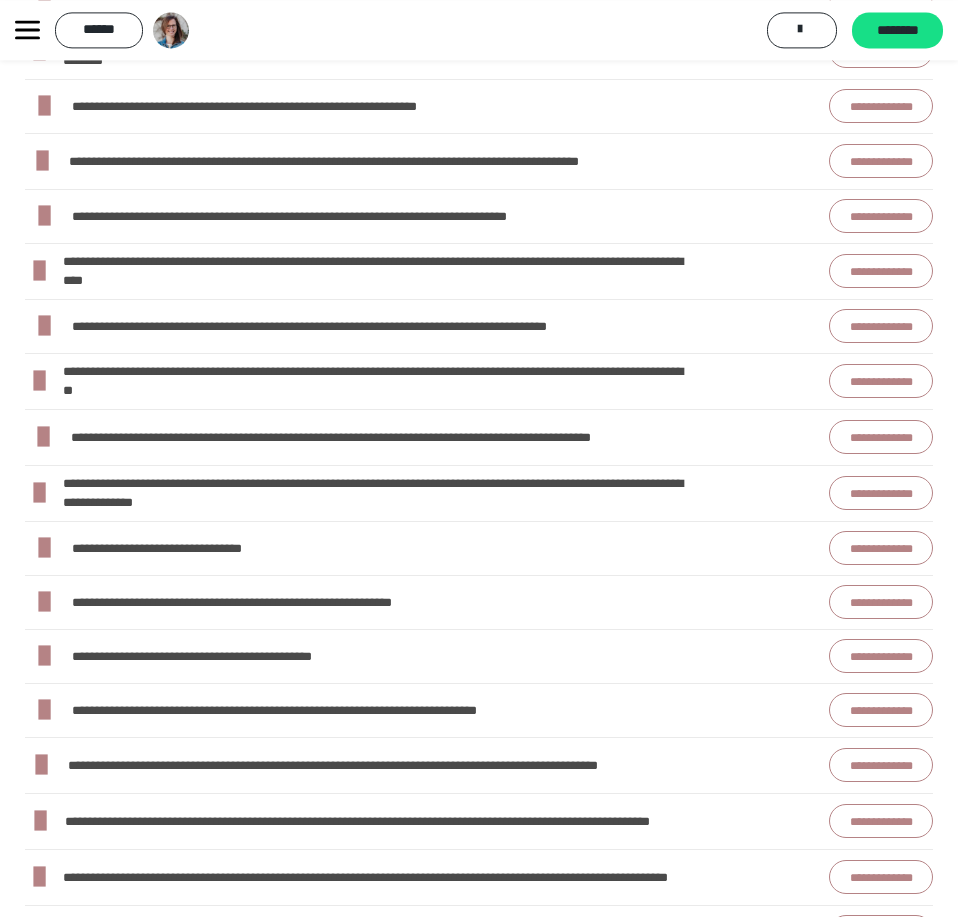 scroll, scrollTop: 1122, scrollLeft: 0, axis: vertical 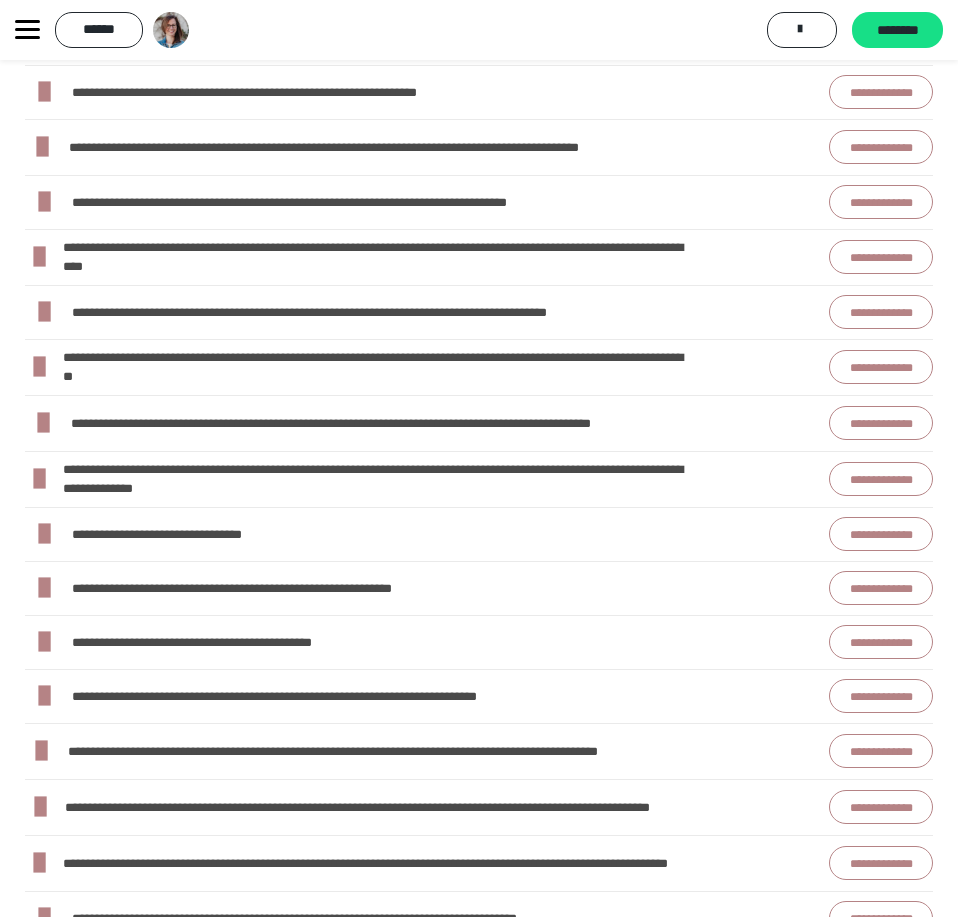 click on "**********" at bounding box center [881, 202] 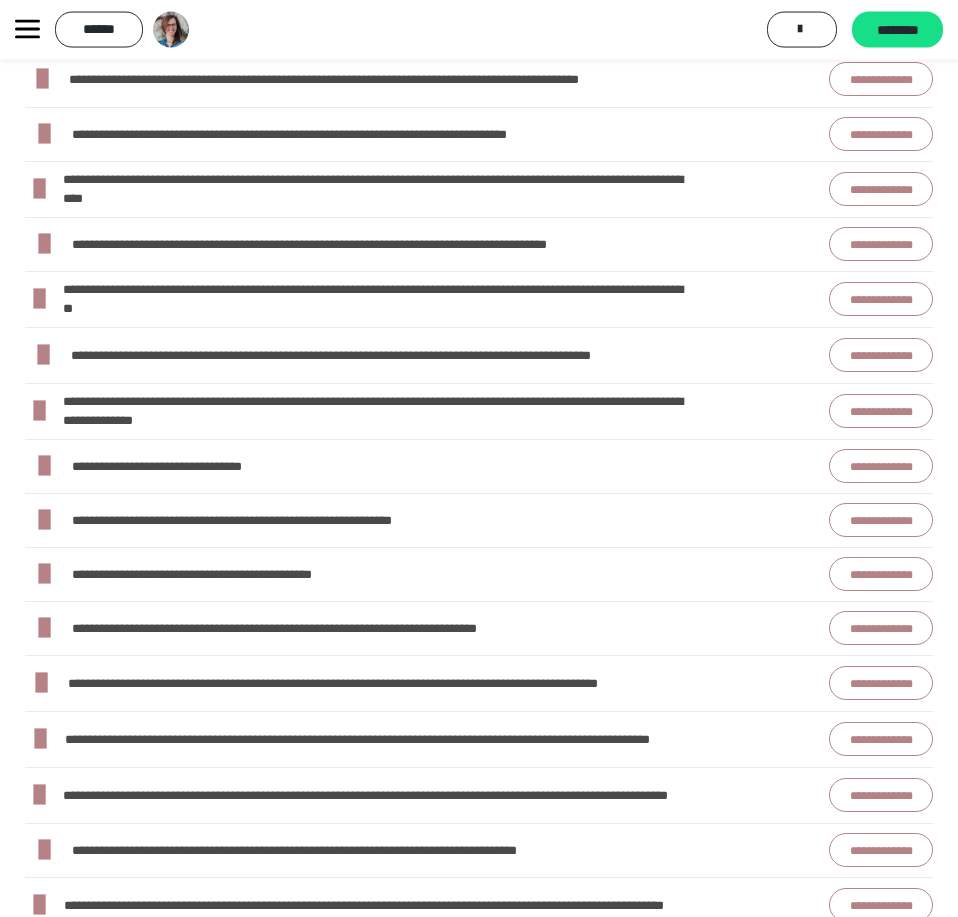 scroll, scrollTop: 1224, scrollLeft: 0, axis: vertical 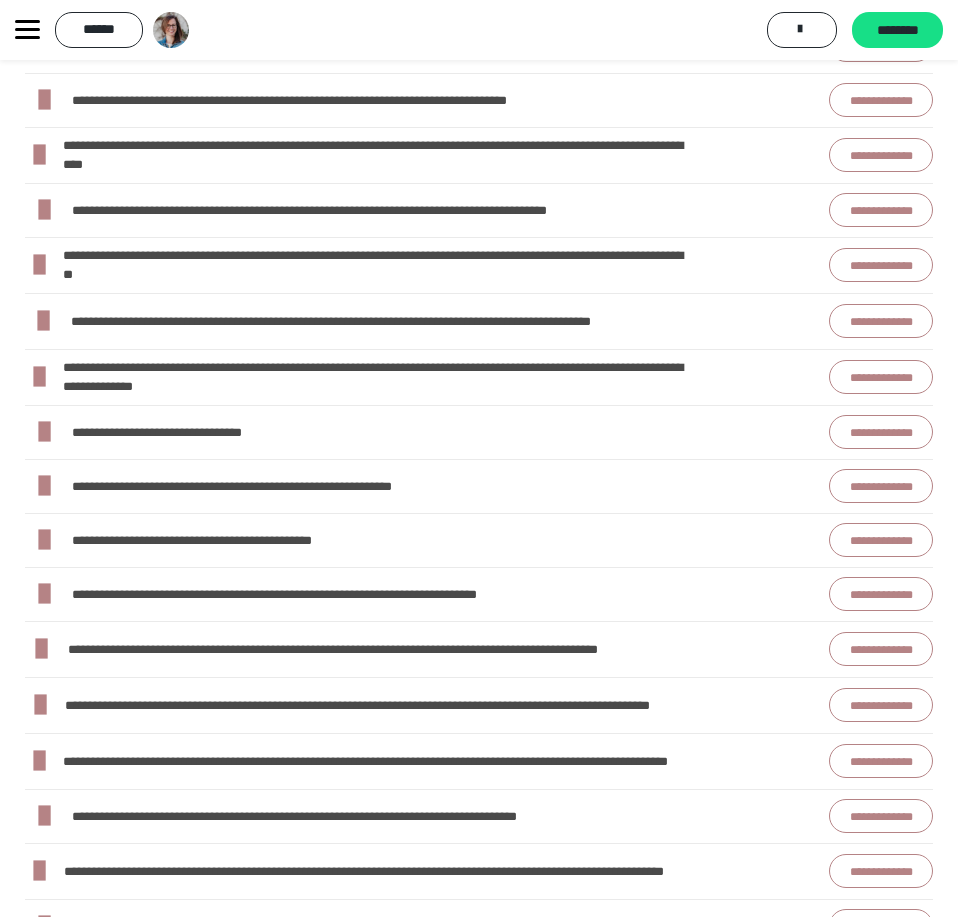 click on "**********" at bounding box center (881, 321) 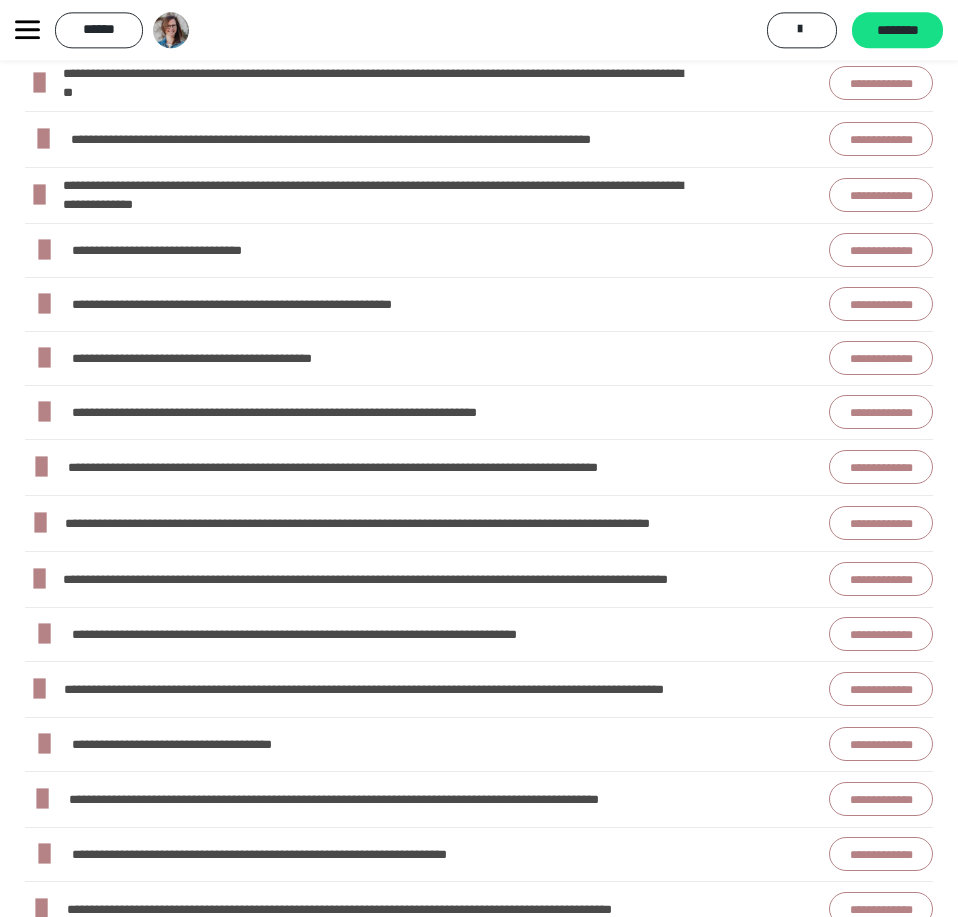 scroll, scrollTop: 1428, scrollLeft: 0, axis: vertical 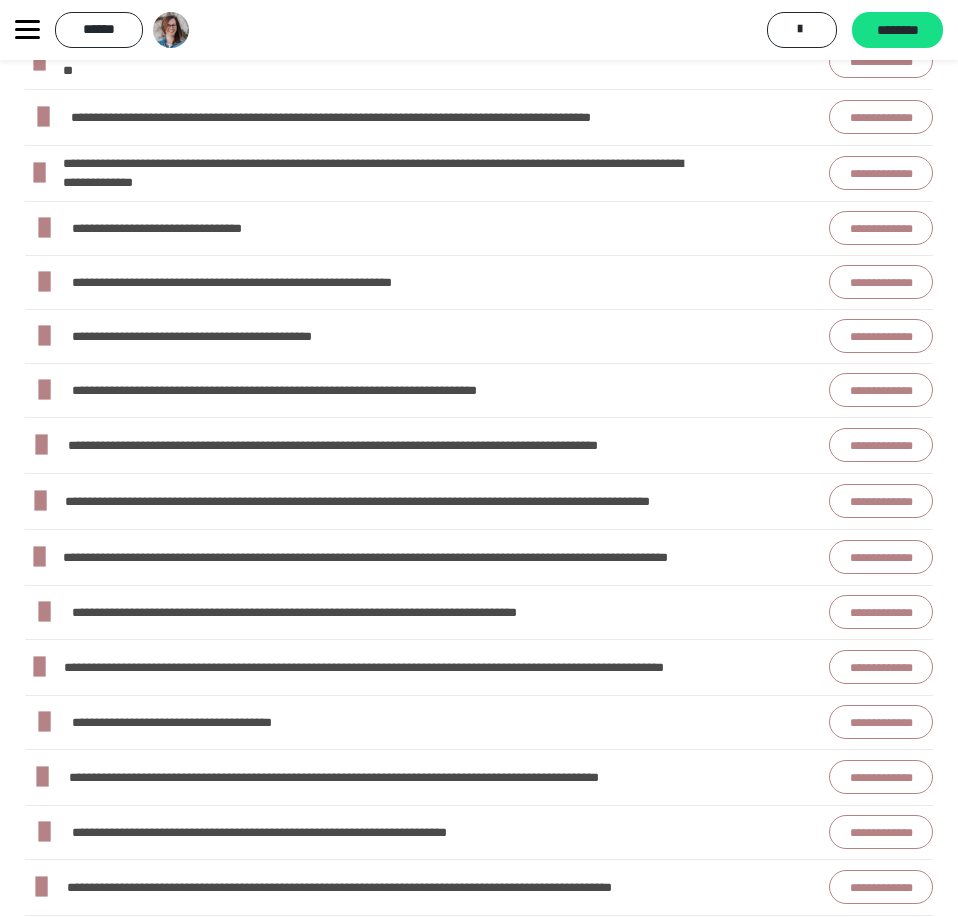 click on "**********" at bounding box center [881, 228] 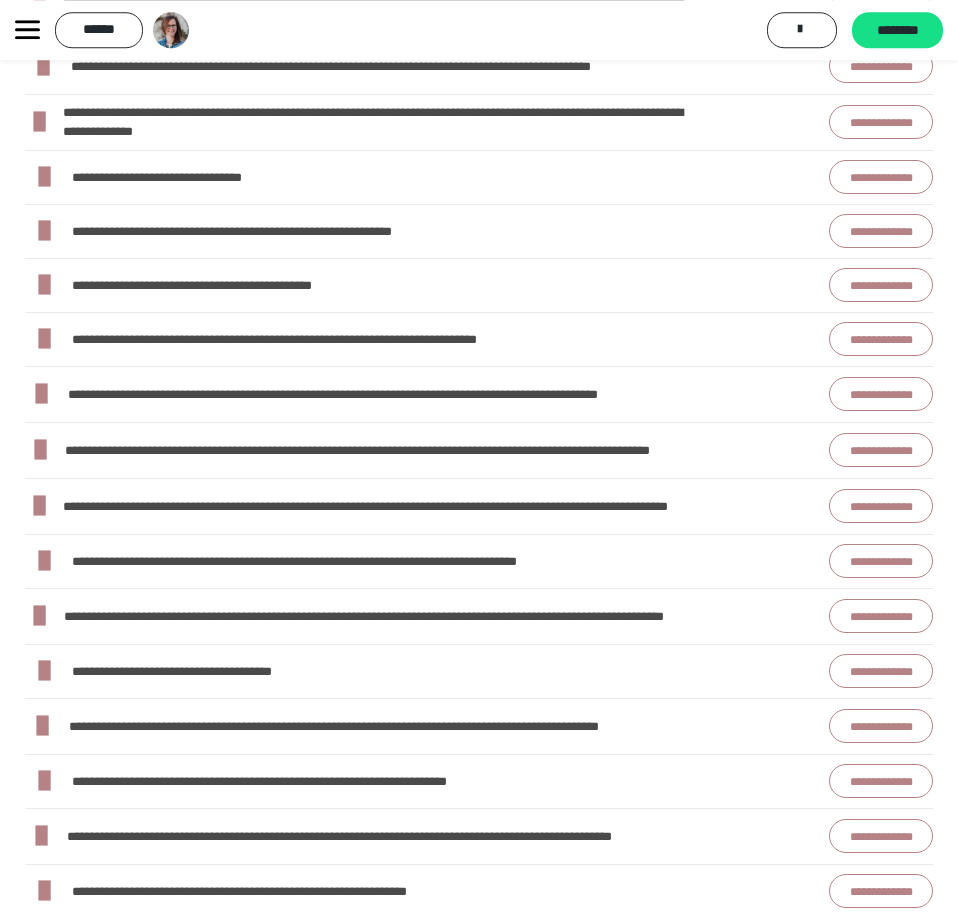 scroll, scrollTop: 1530, scrollLeft: 0, axis: vertical 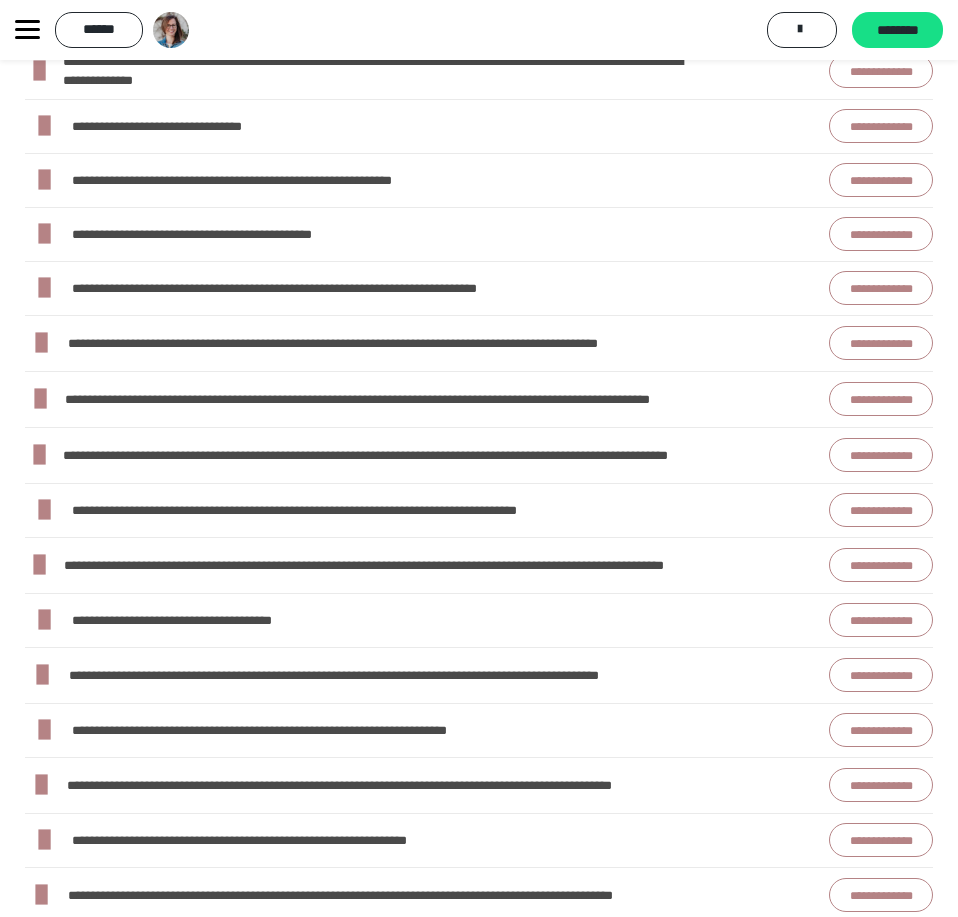 click on "**********" at bounding box center (881, 343) 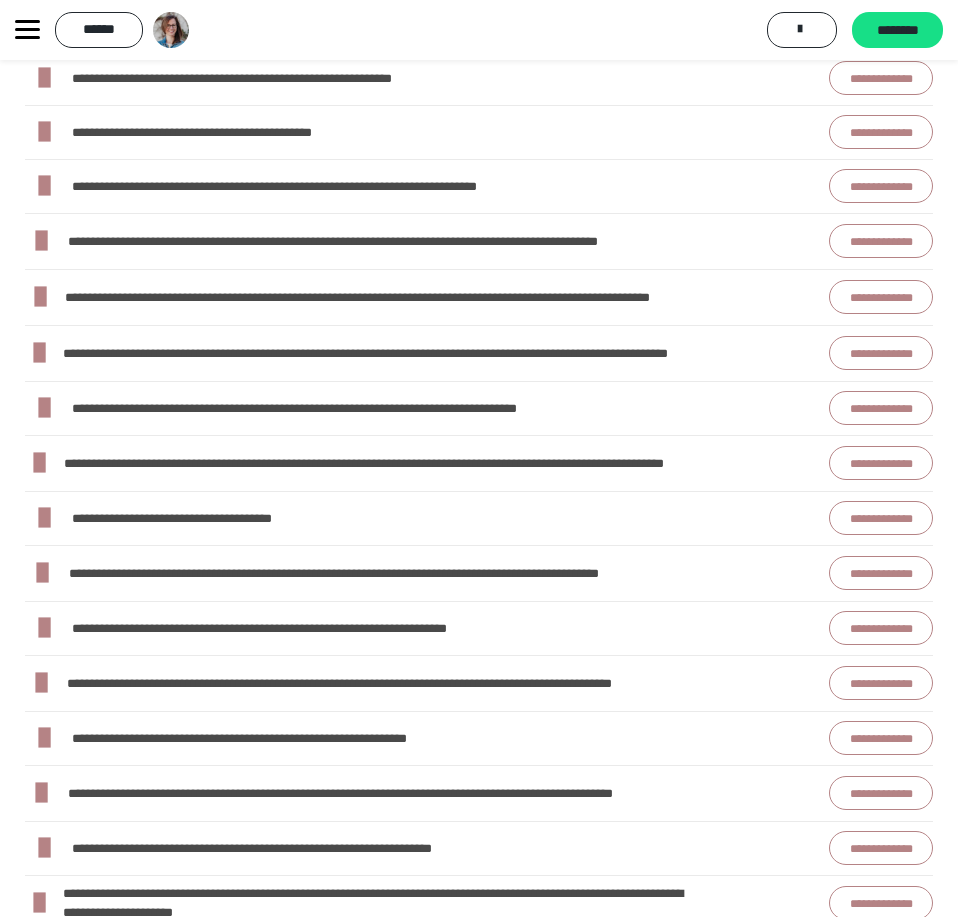 click on "**********" at bounding box center [881, 297] 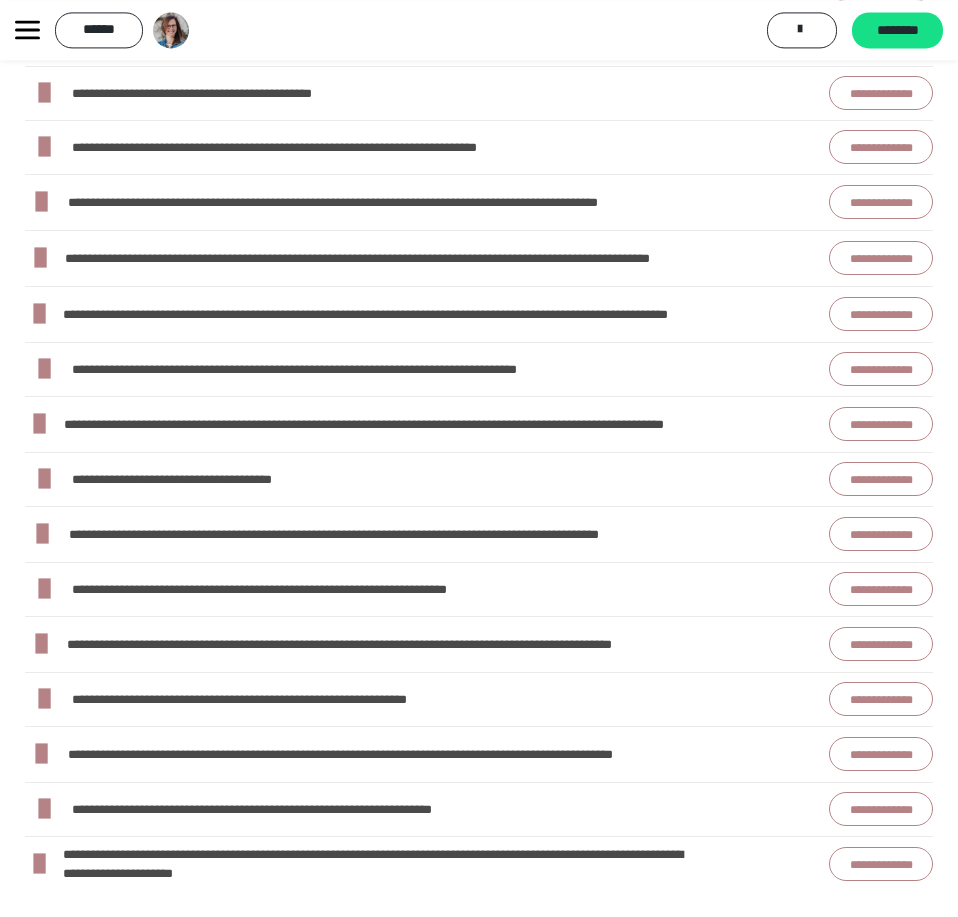 scroll, scrollTop: 1715, scrollLeft: 0, axis: vertical 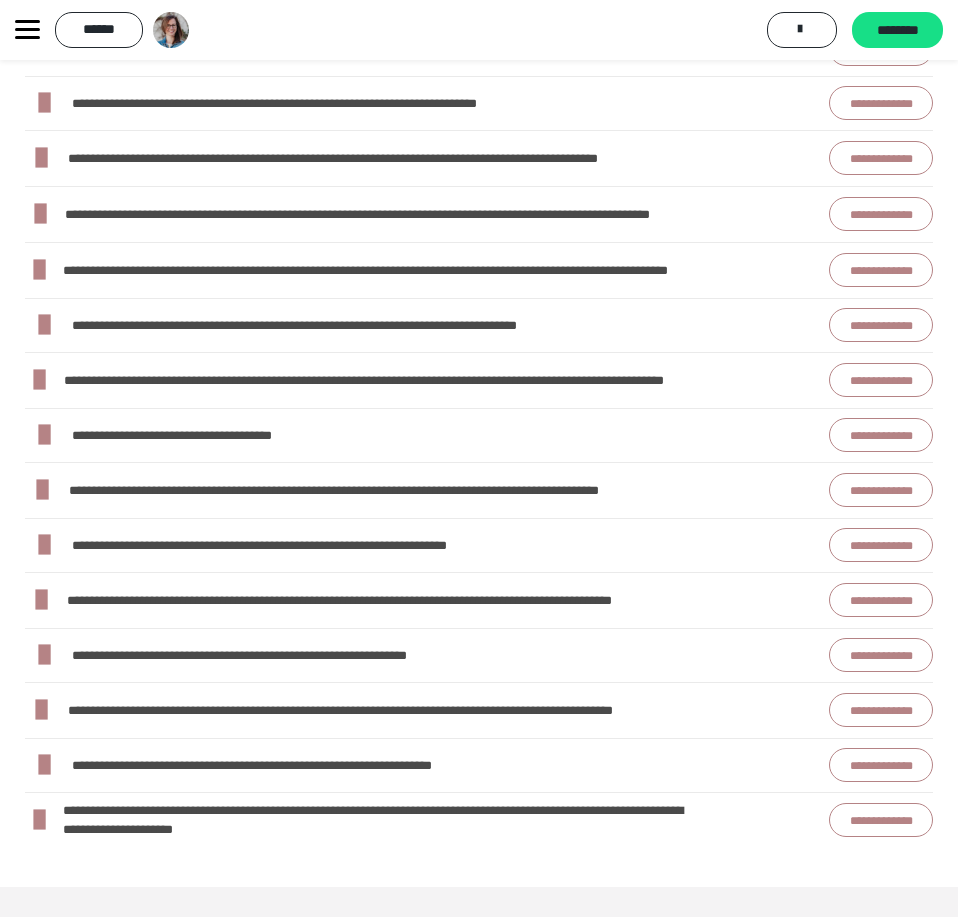 click on "**********" at bounding box center (881, 325) 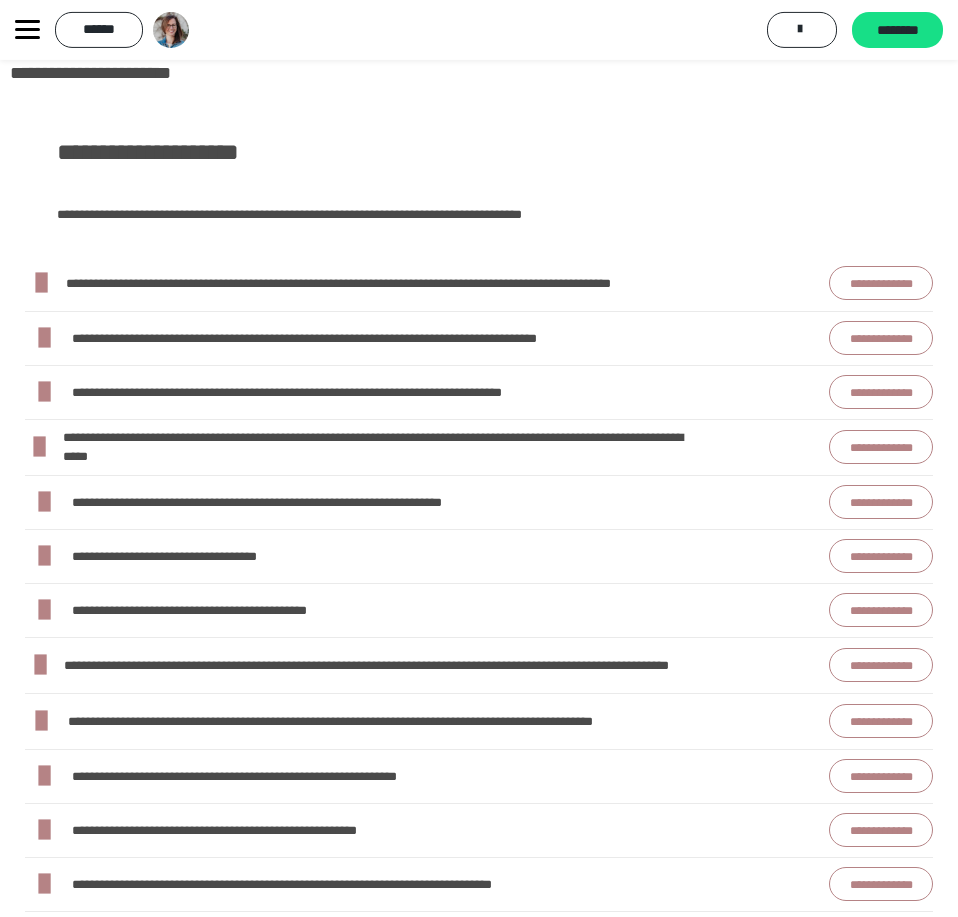 scroll, scrollTop: 0, scrollLeft: 0, axis: both 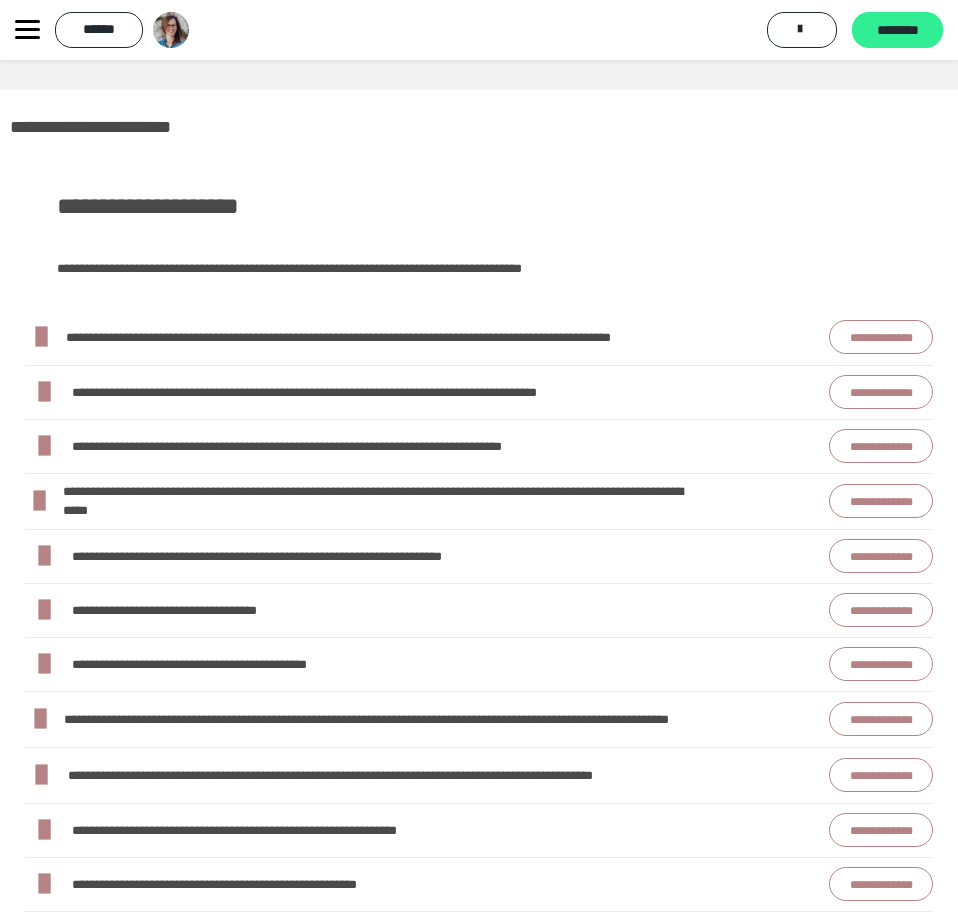 click on "********" at bounding box center (897, 31) 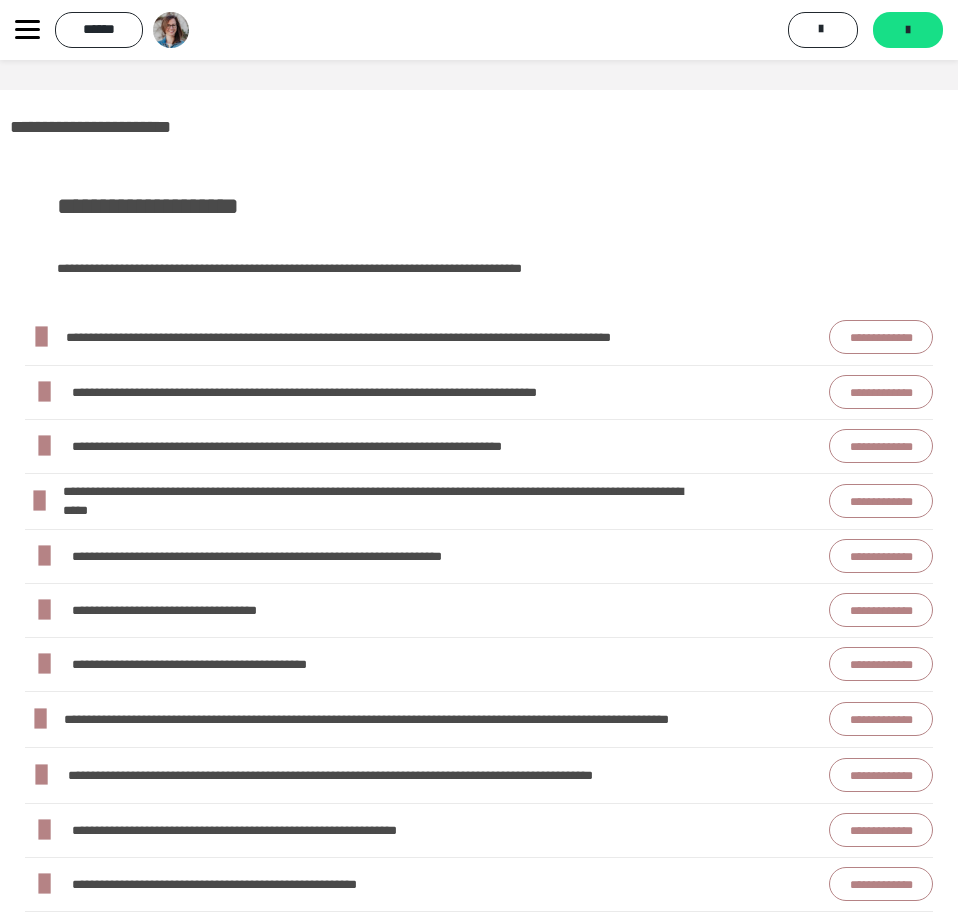 click 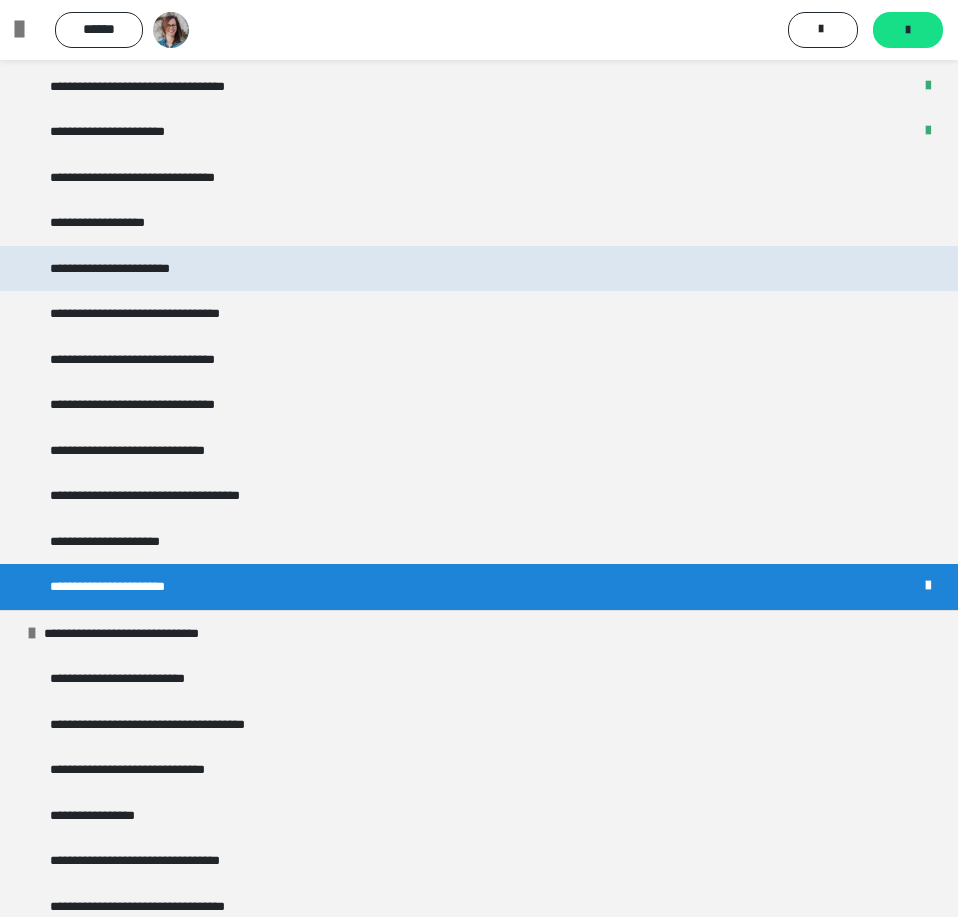 scroll, scrollTop: 0, scrollLeft: 0, axis: both 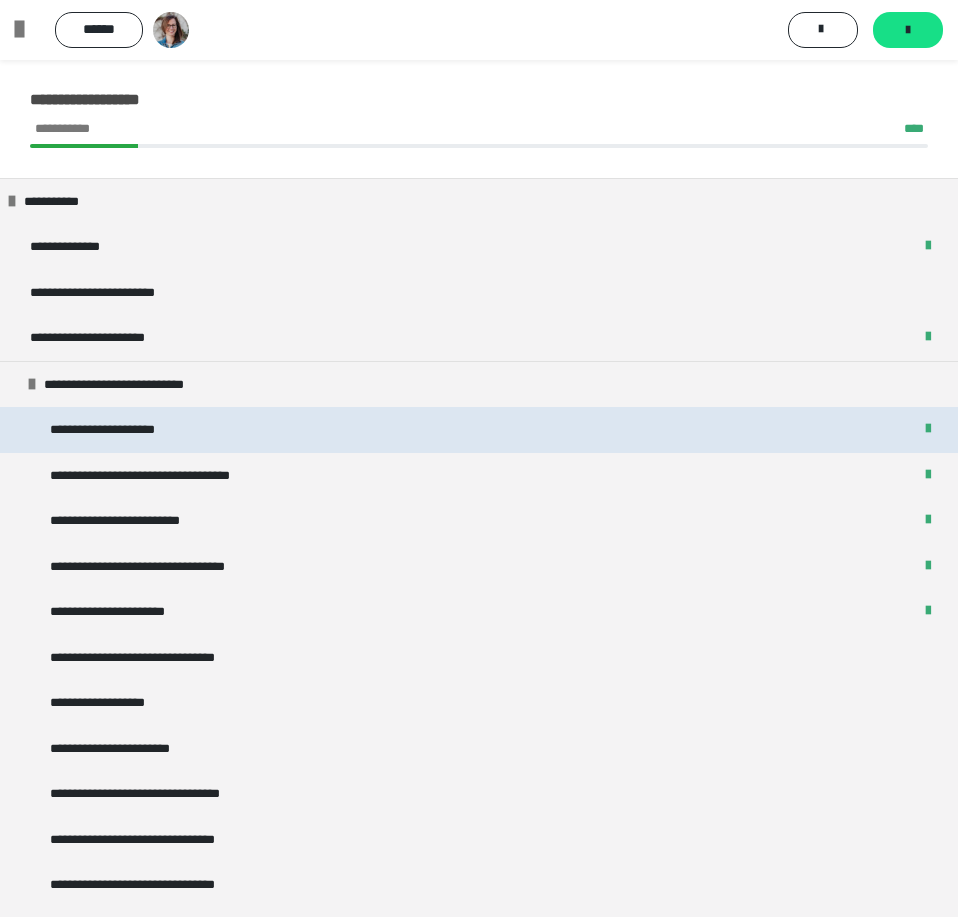 click on "**********" at bounding box center [479, 430] 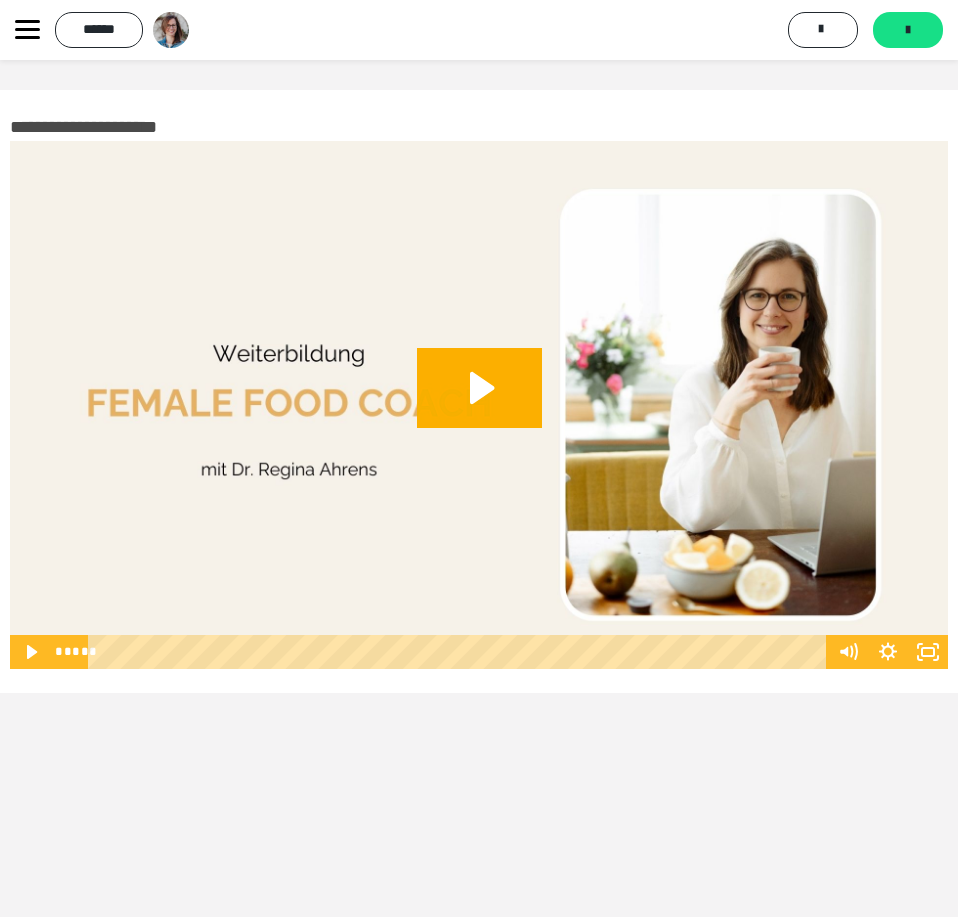click 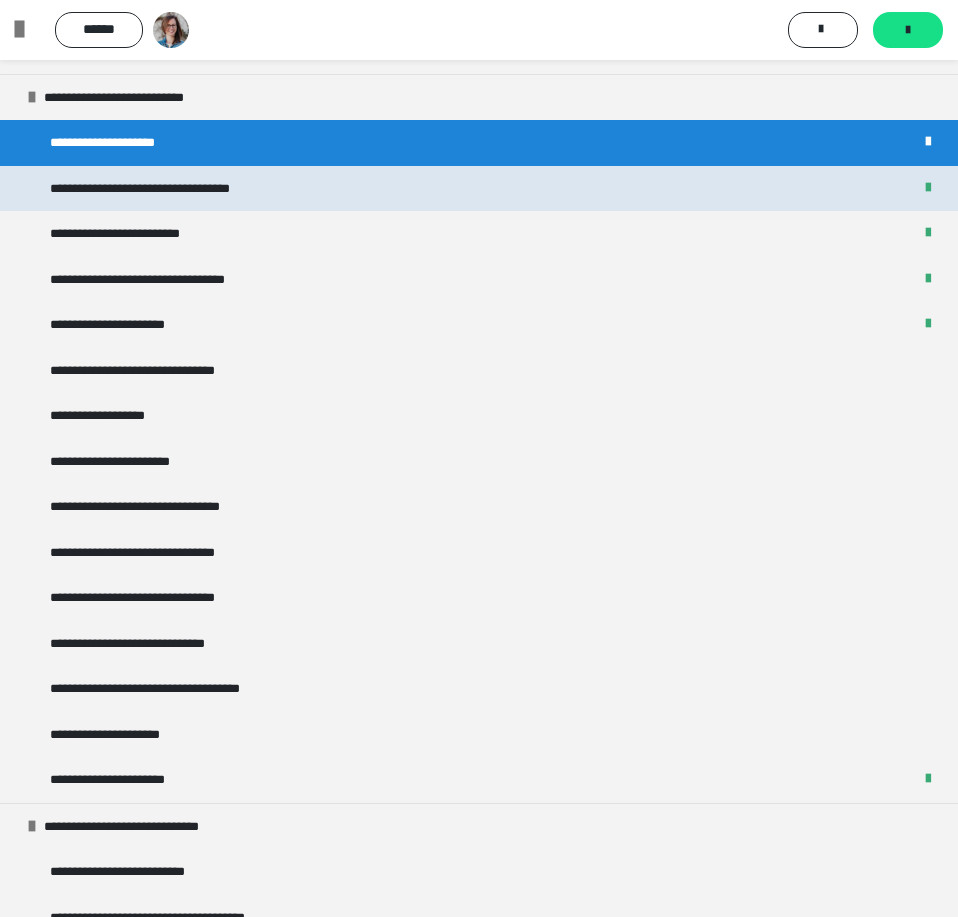 scroll, scrollTop: 288, scrollLeft: 0, axis: vertical 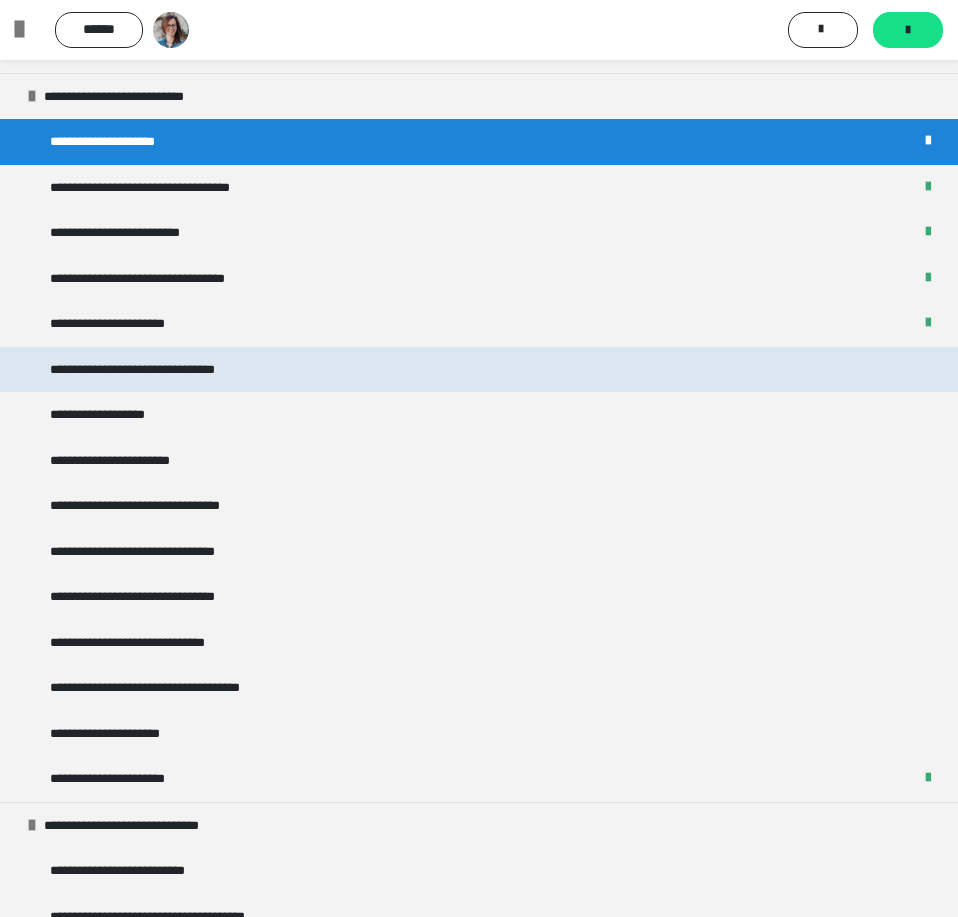 click on "**********" at bounding box center [479, 370] 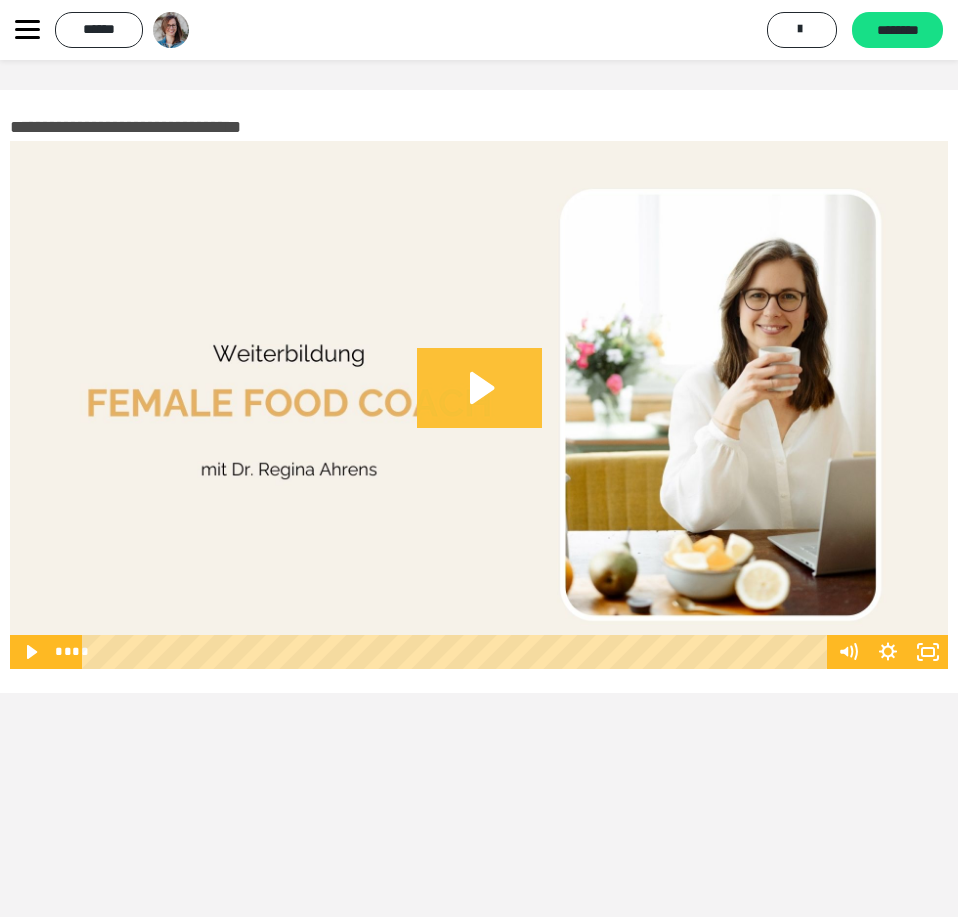 click 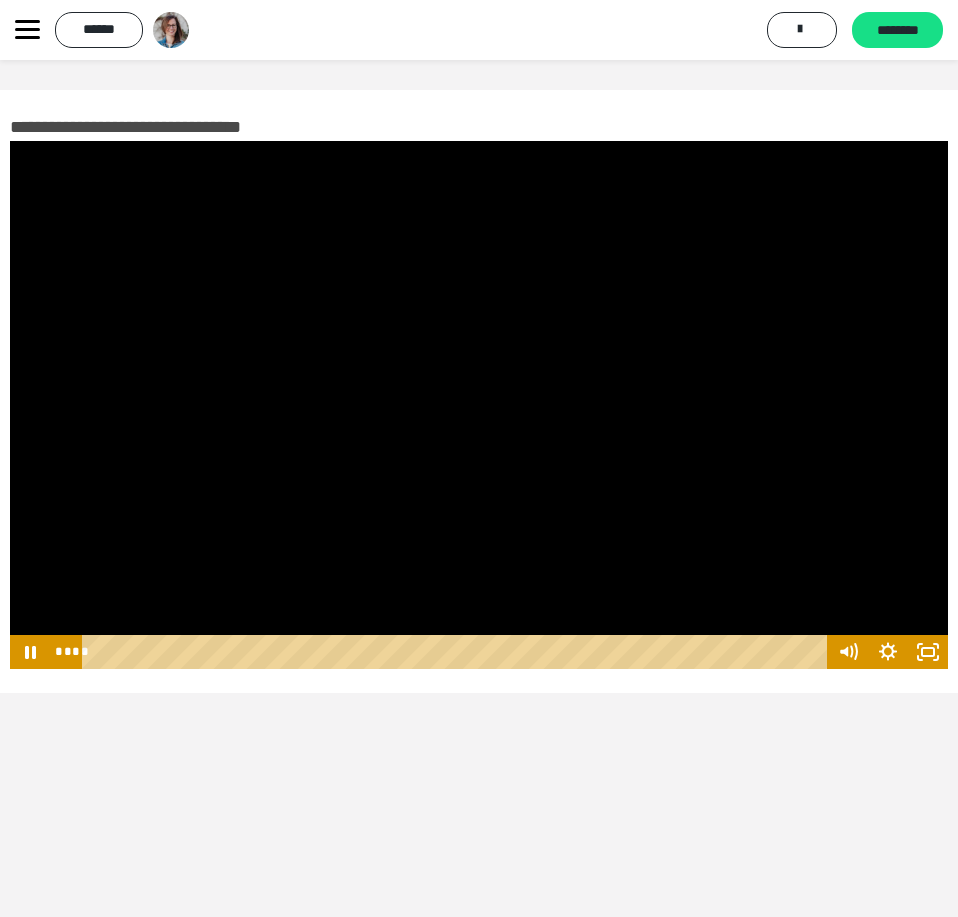 click at bounding box center [479, 405] 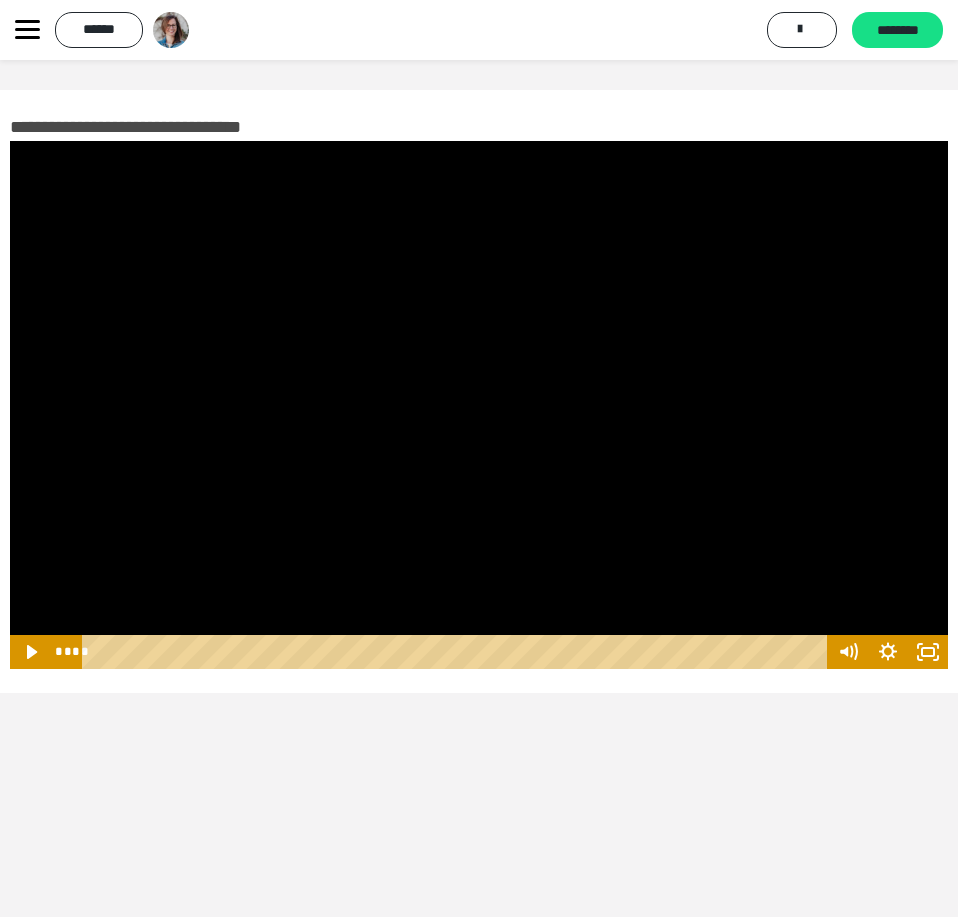 click at bounding box center [479, 405] 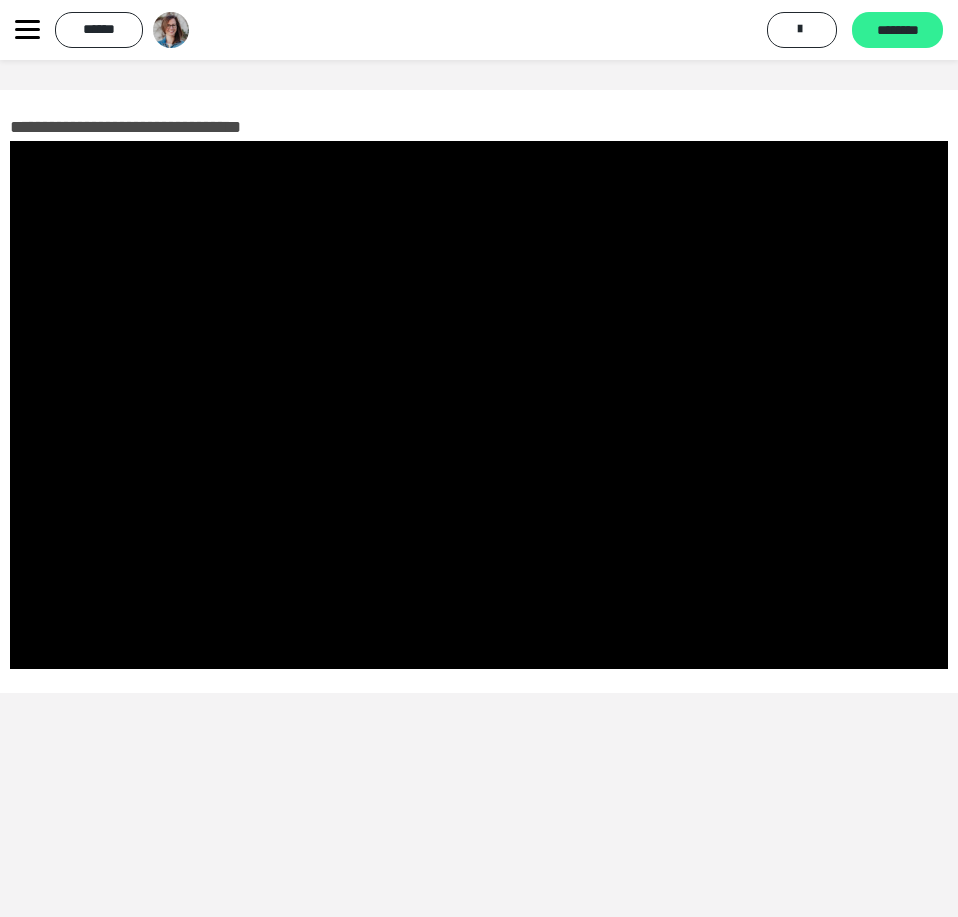 click on "********" at bounding box center [897, 31] 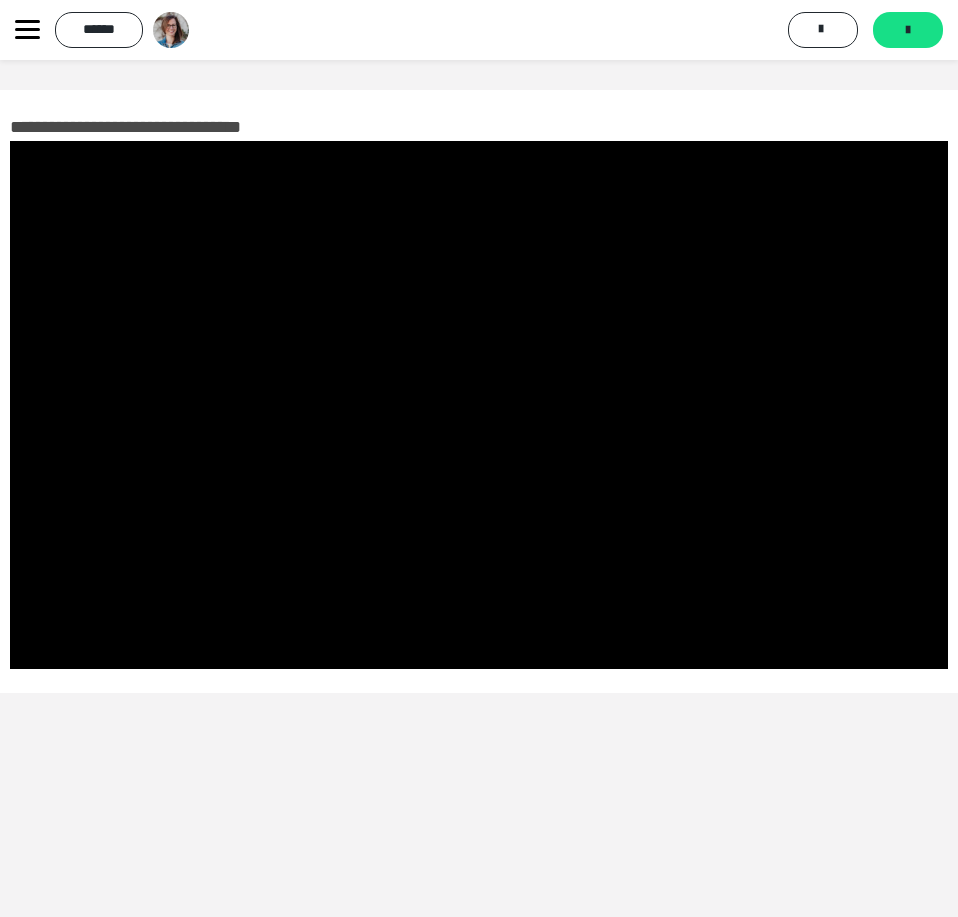 click 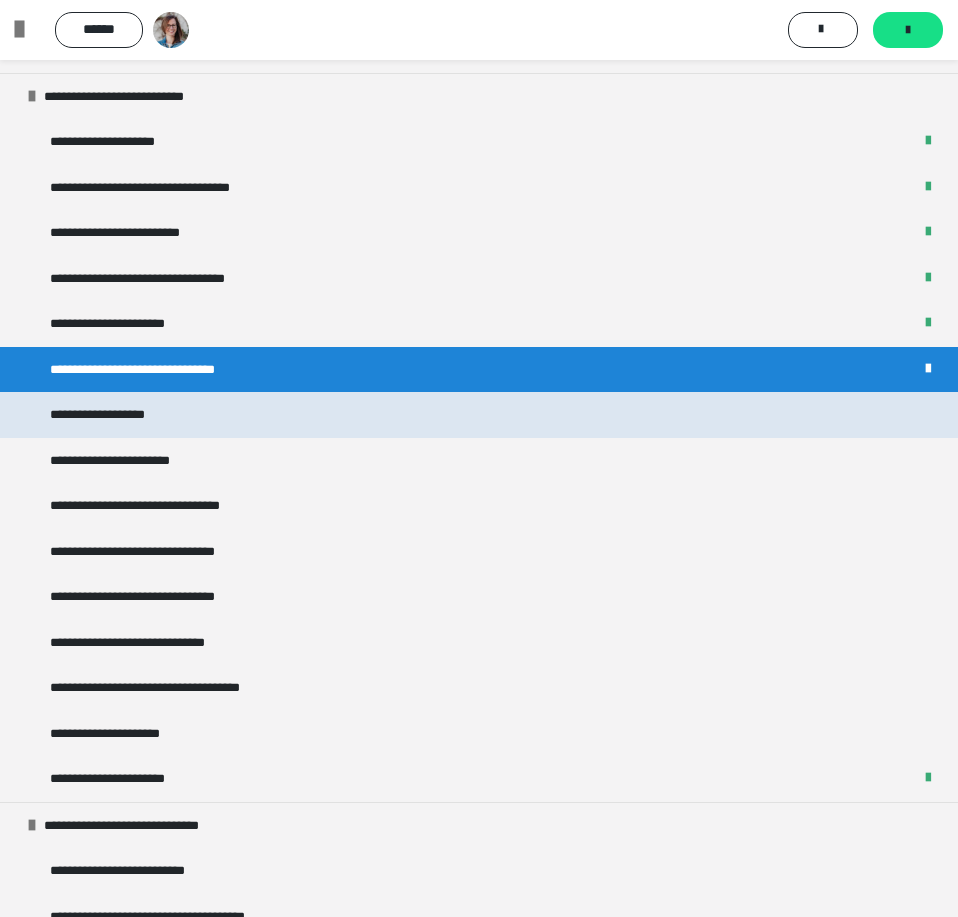 click on "**********" at bounding box center [479, 415] 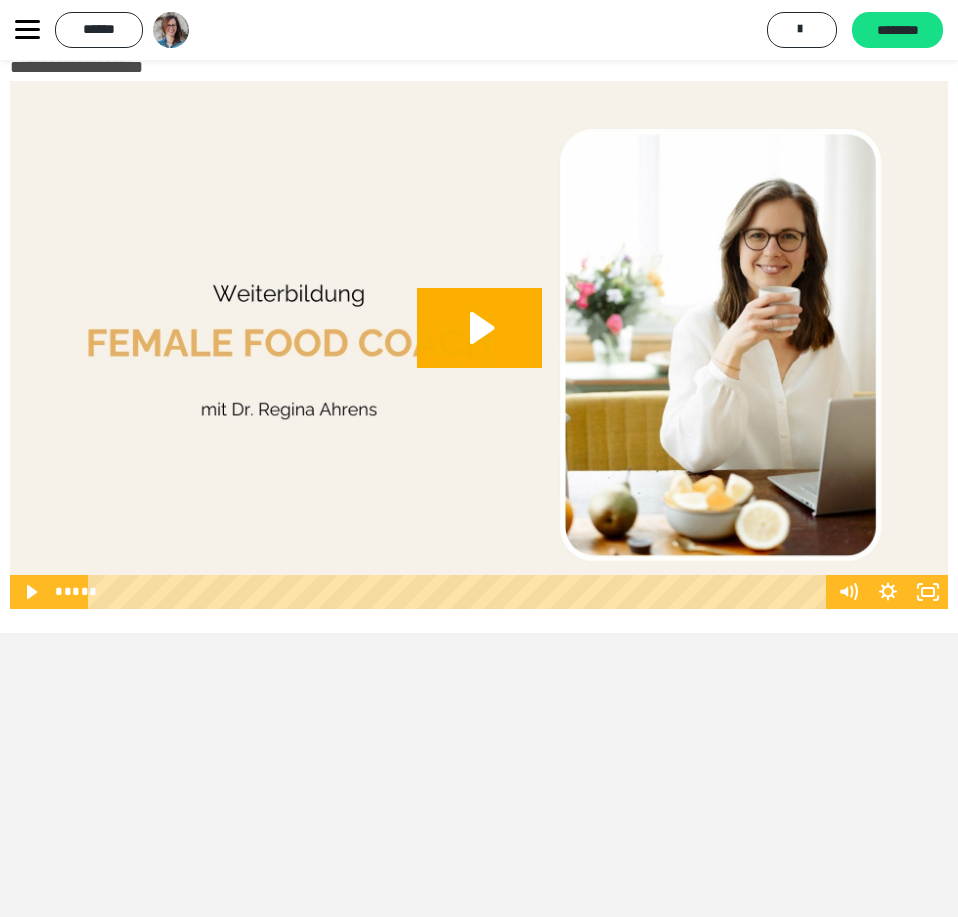 scroll, scrollTop: 0, scrollLeft: 0, axis: both 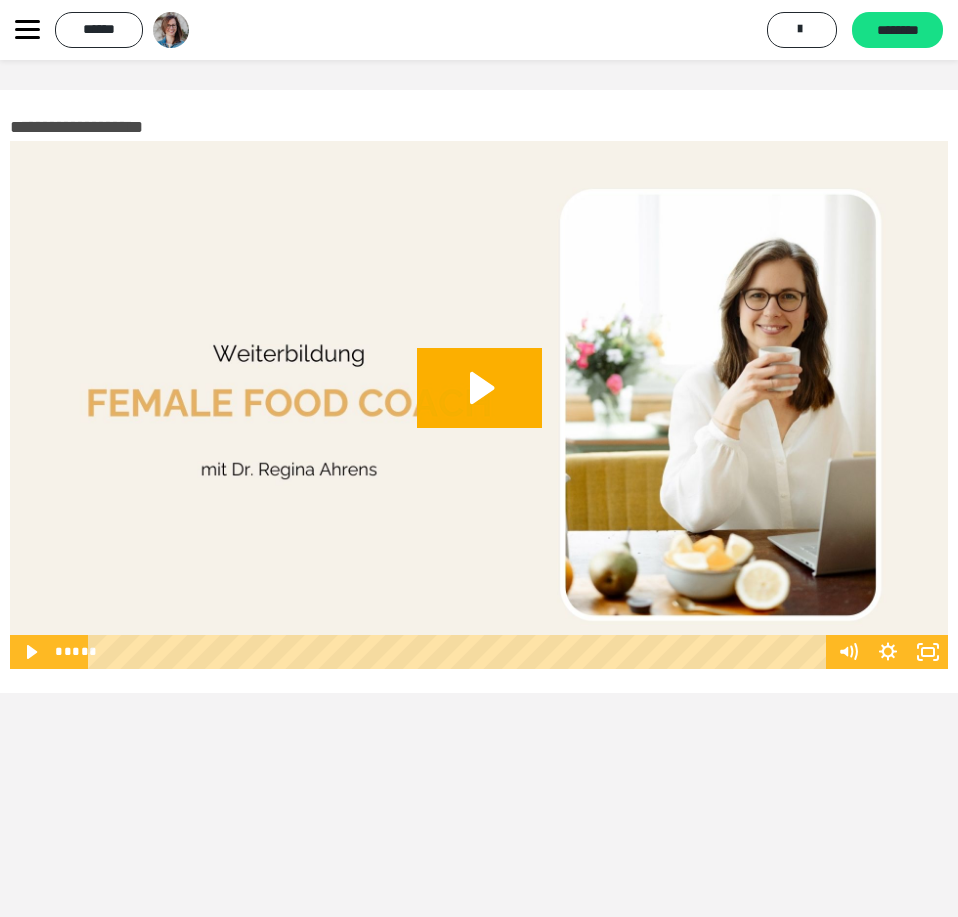 click 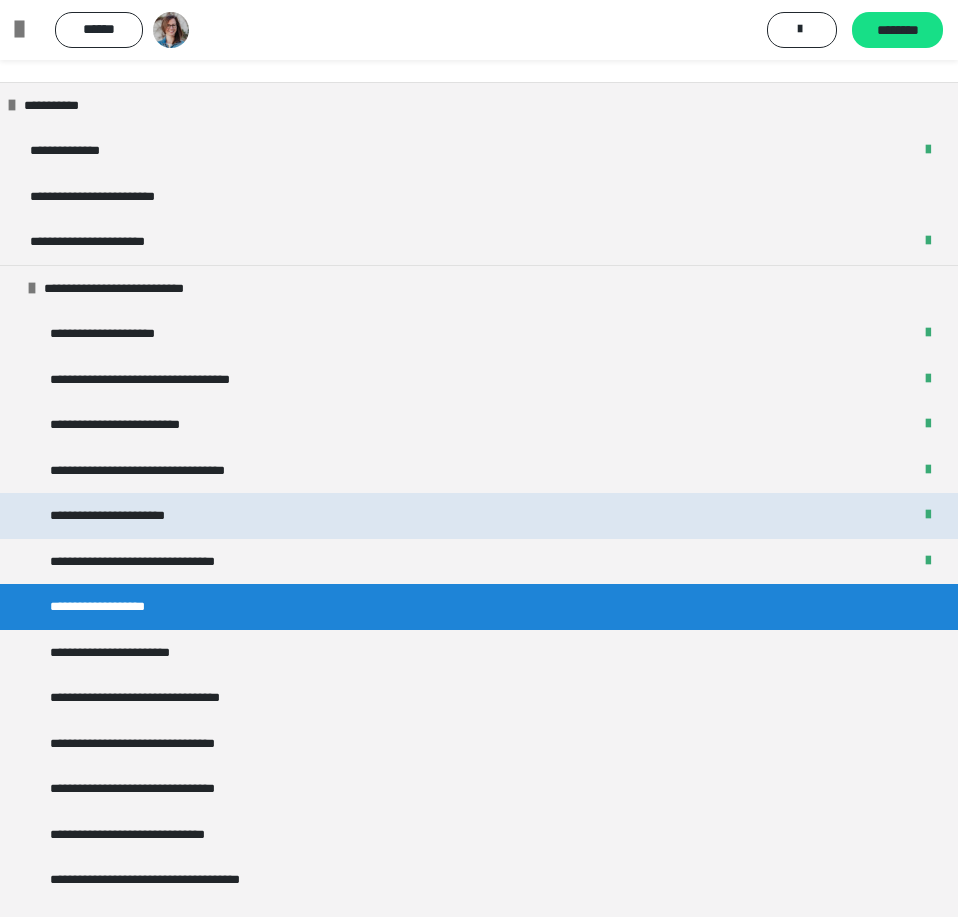 scroll, scrollTop: 192, scrollLeft: 0, axis: vertical 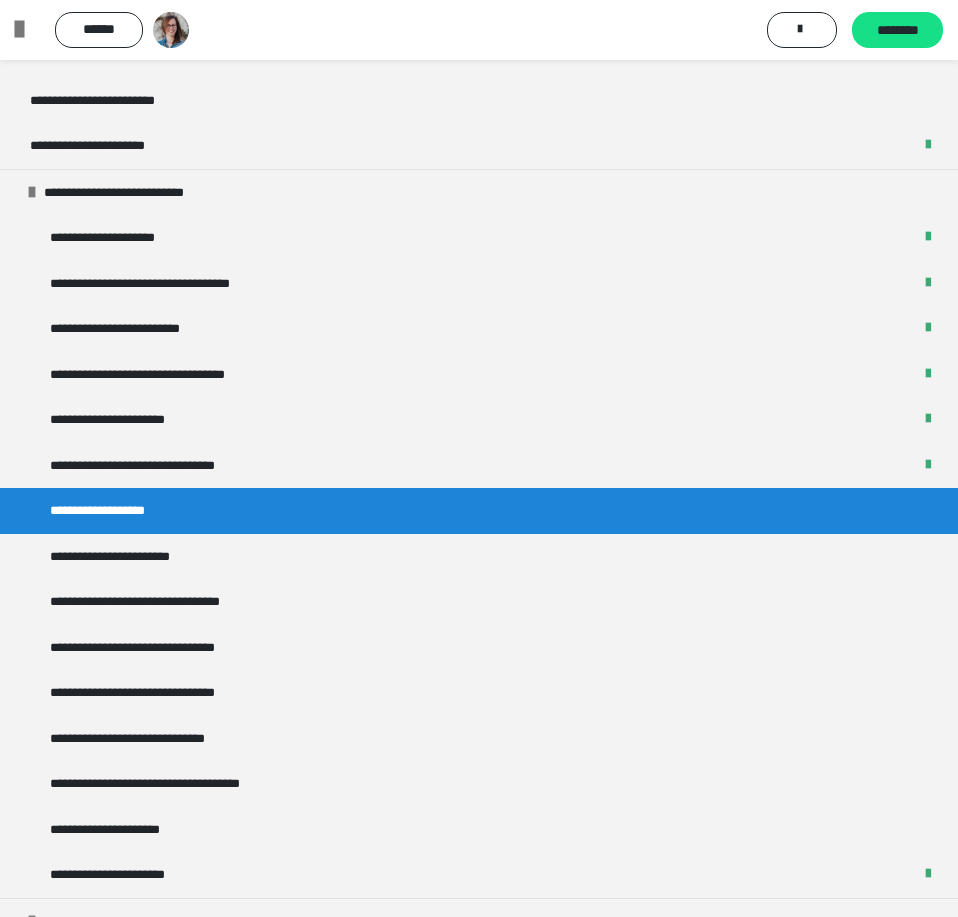 click at bounding box center [27, 30] 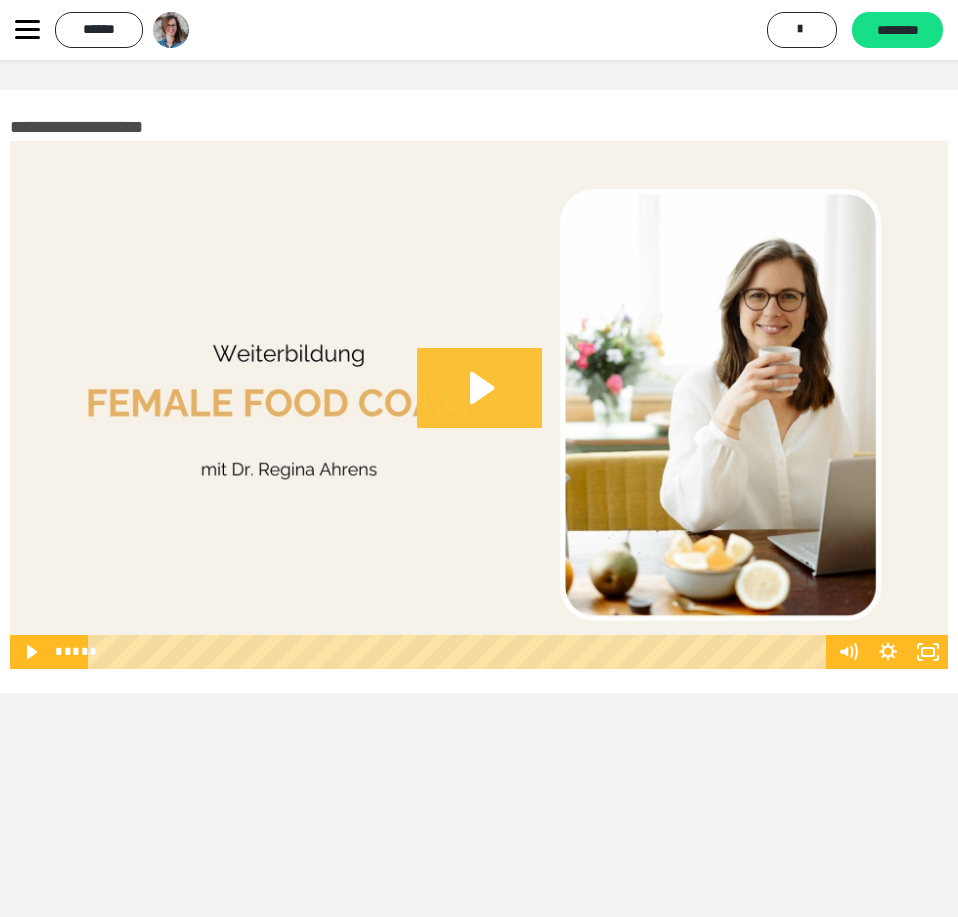 click 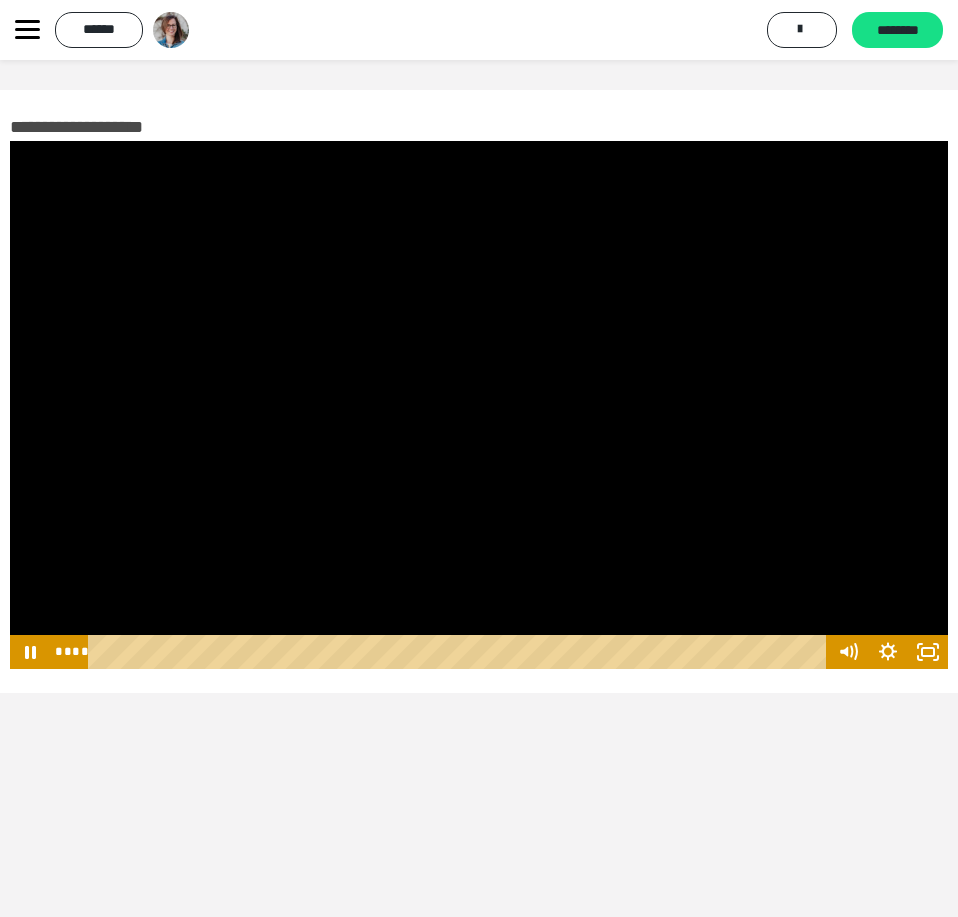 click at bounding box center [479, 405] 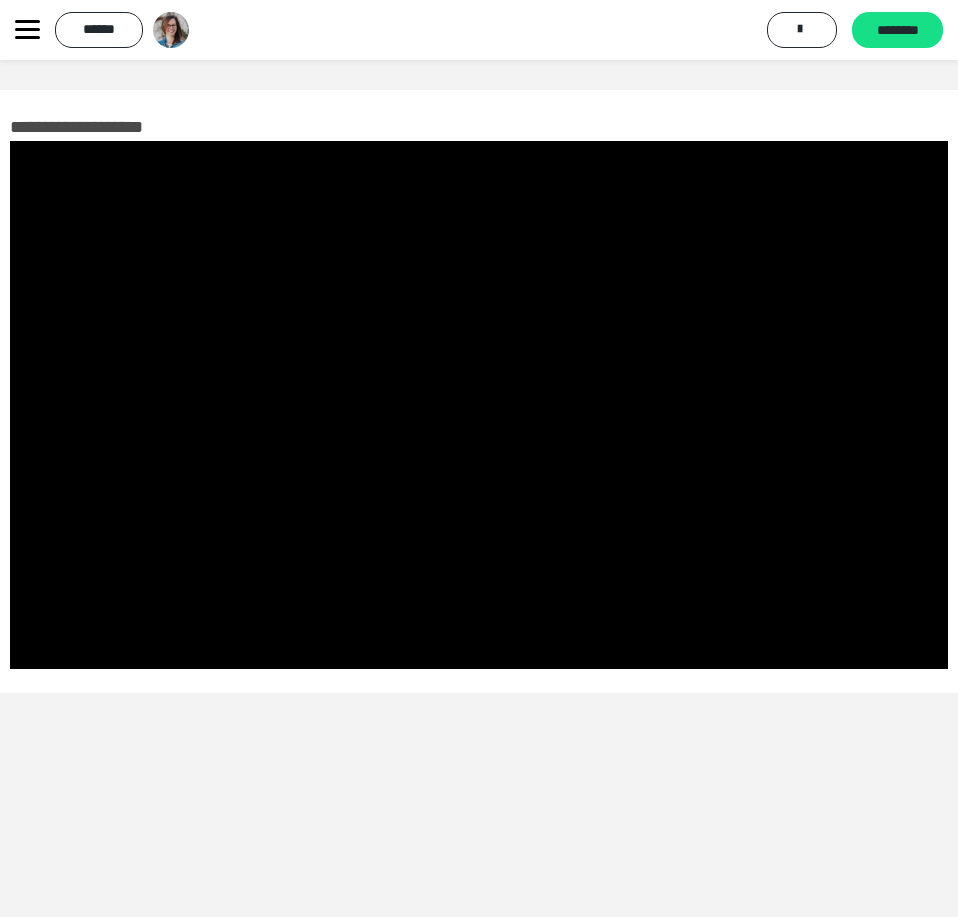 click 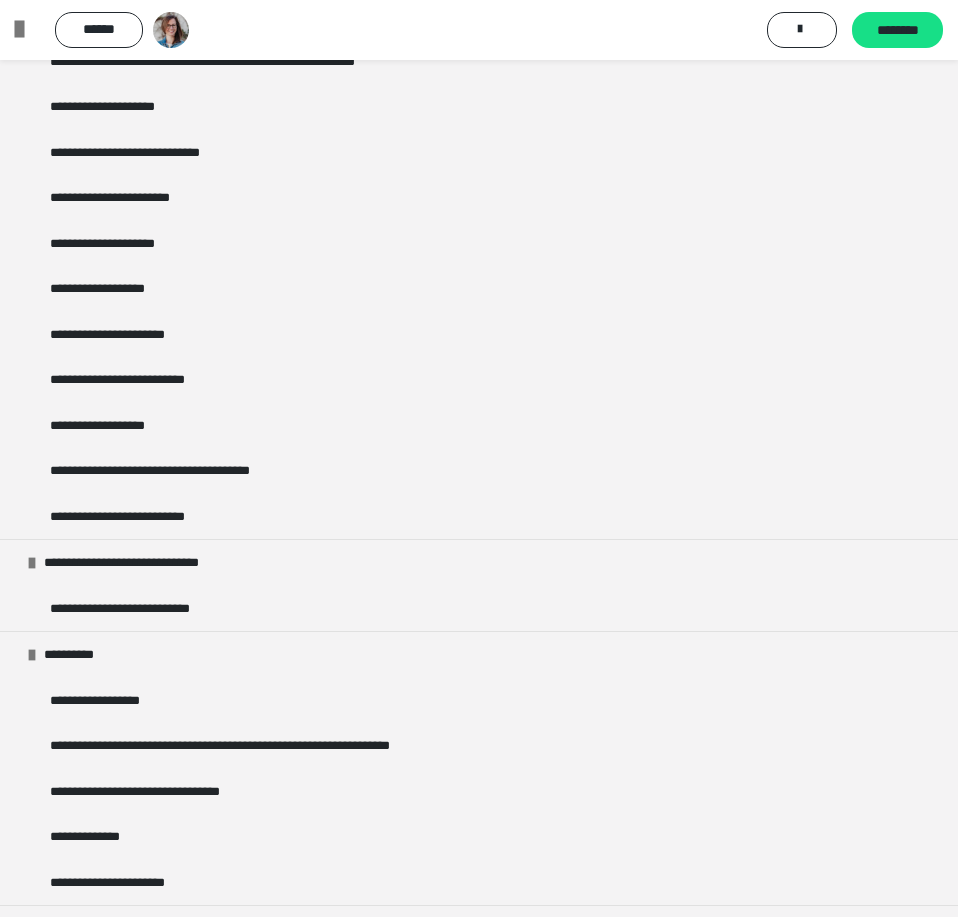 scroll, scrollTop: 2640, scrollLeft: 0, axis: vertical 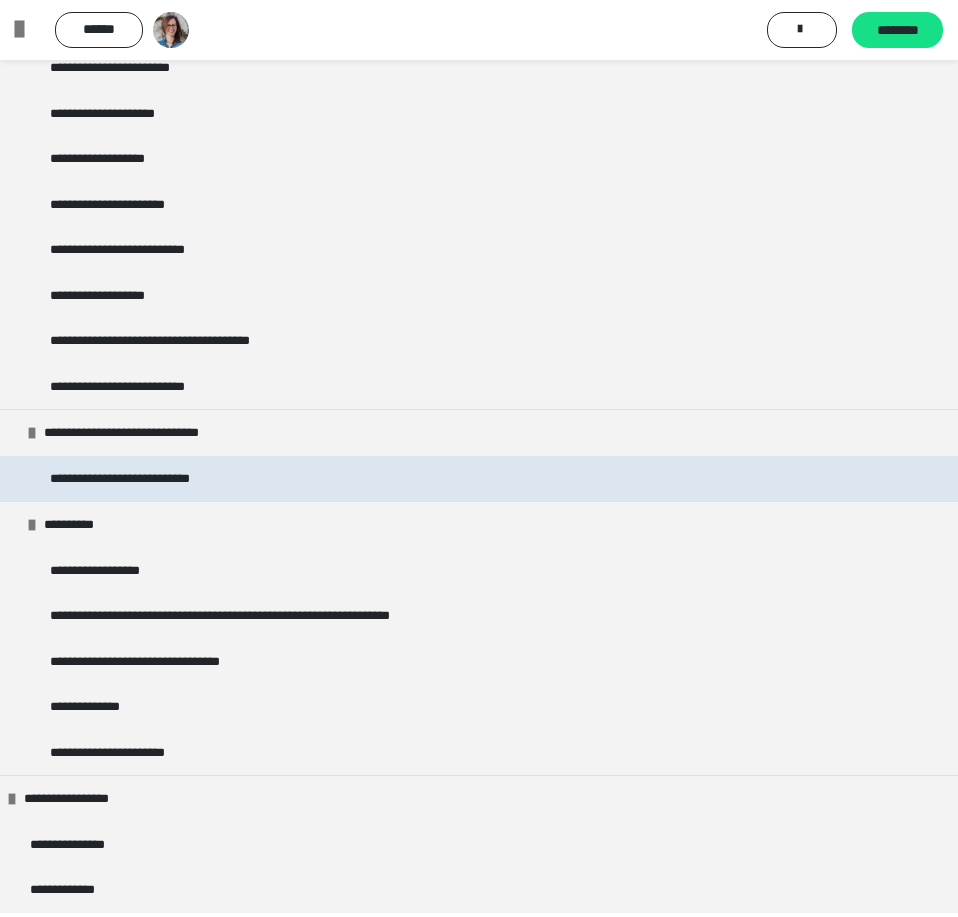 click on "**********" at bounding box center [146, 479] 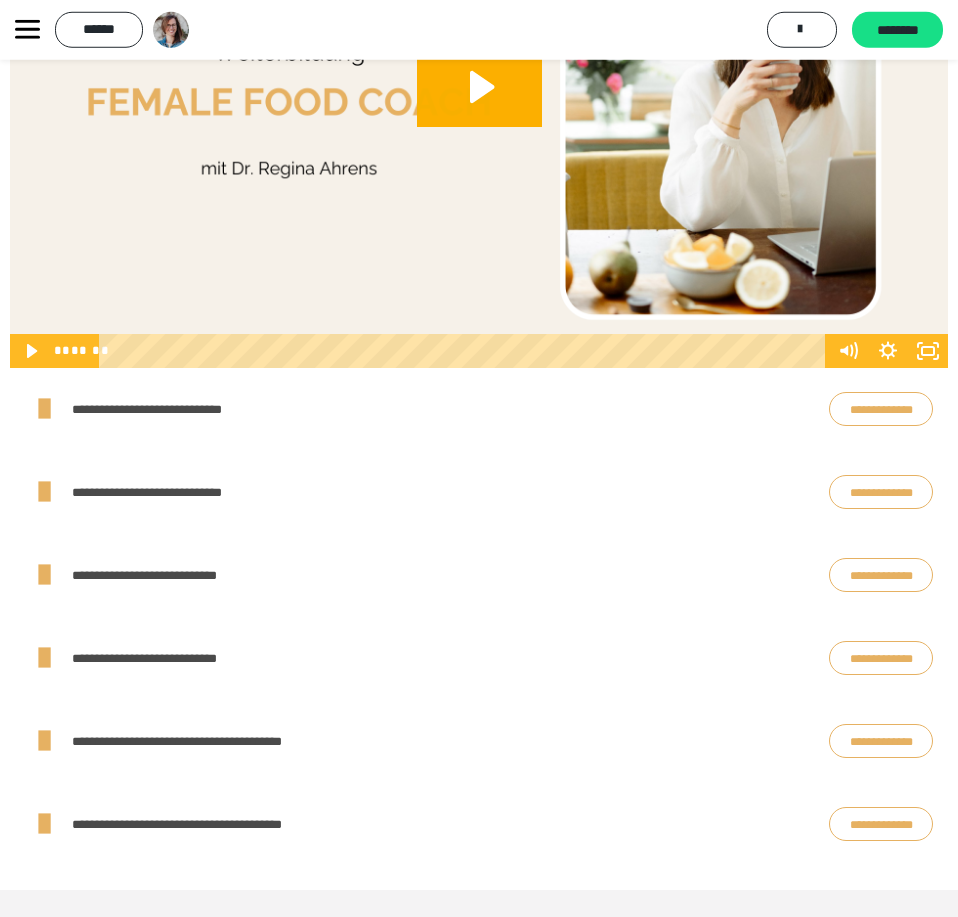 scroll, scrollTop: 625, scrollLeft: 0, axis: vertical 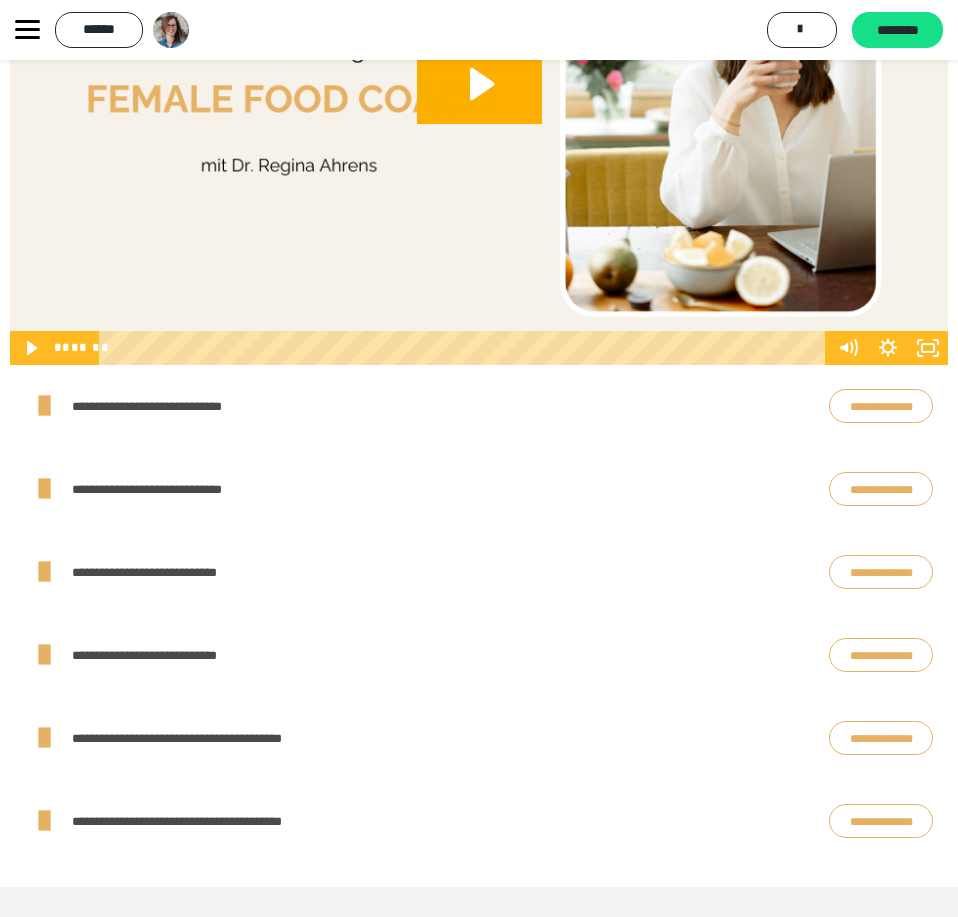 click on "**********" at bounding box center (881, 406) 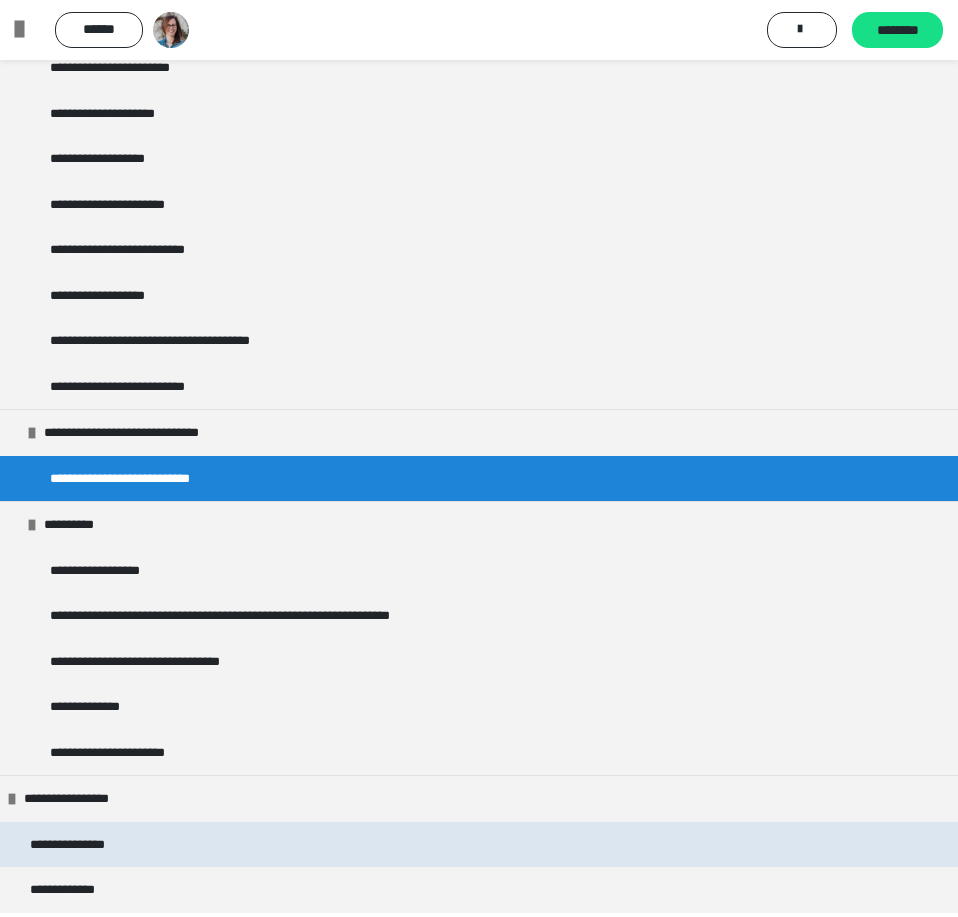 click on "**********" at bounding box center (479, 845) 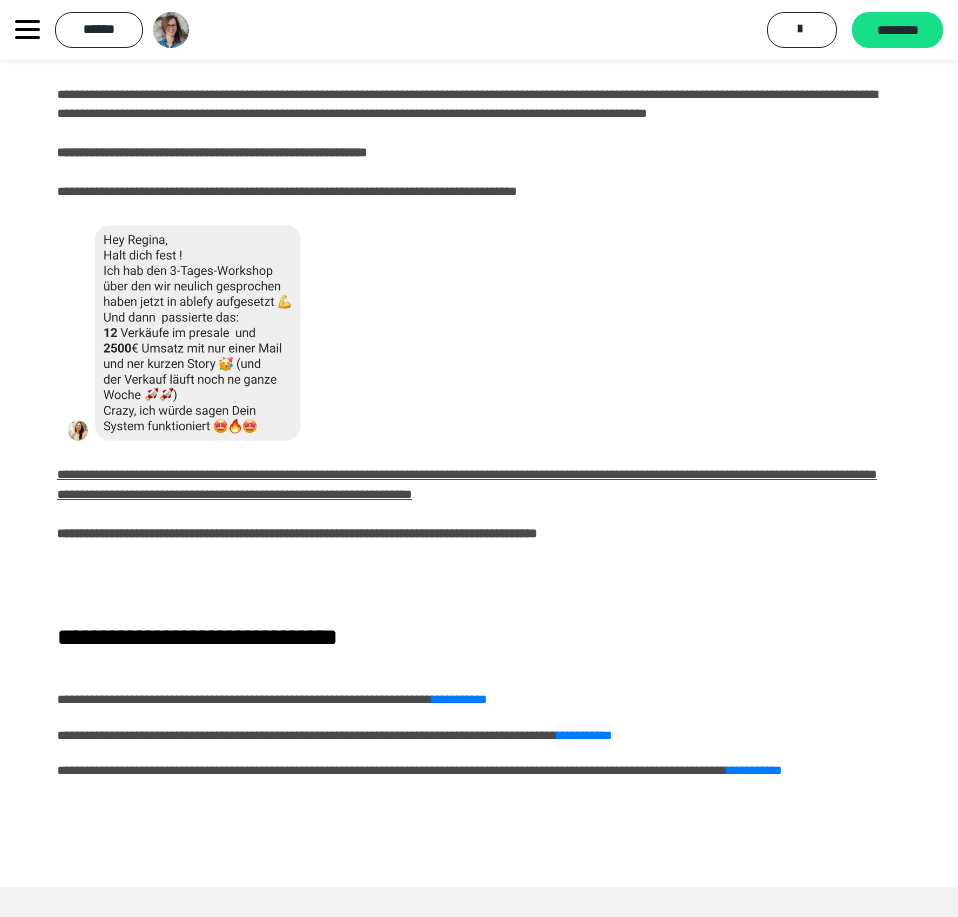 scroll, scrollTop: 0, scrollLeft: 0, axis: both 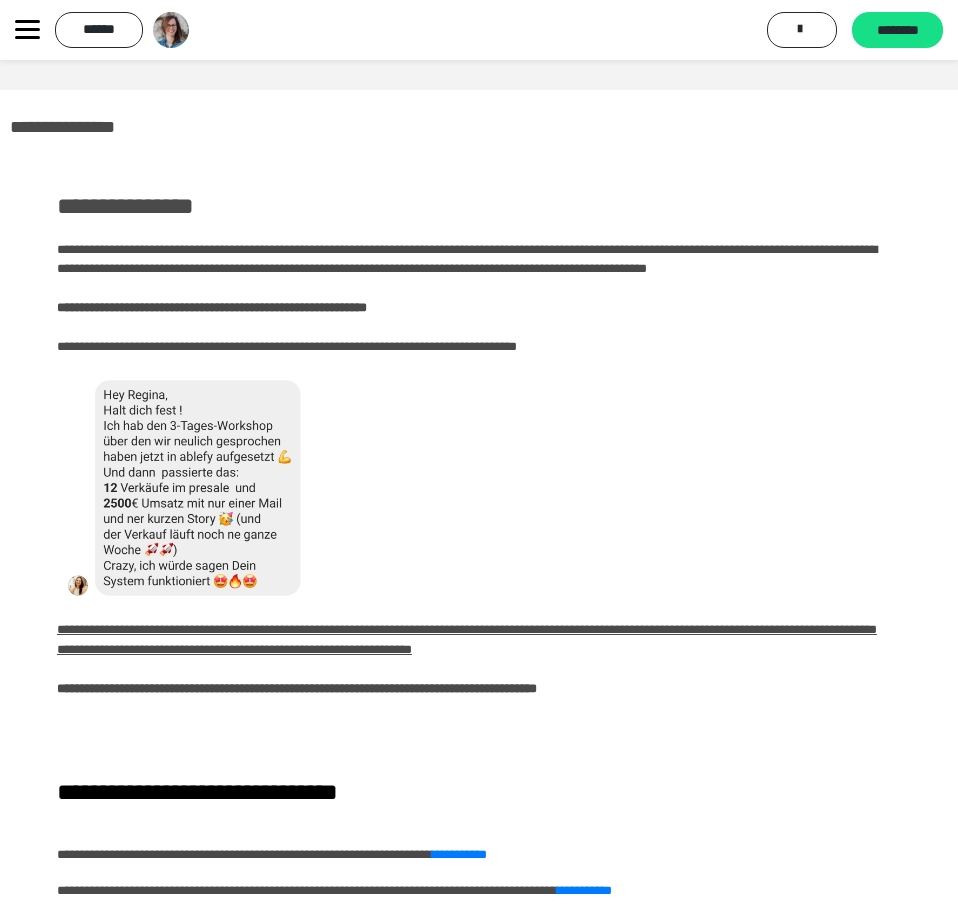 click 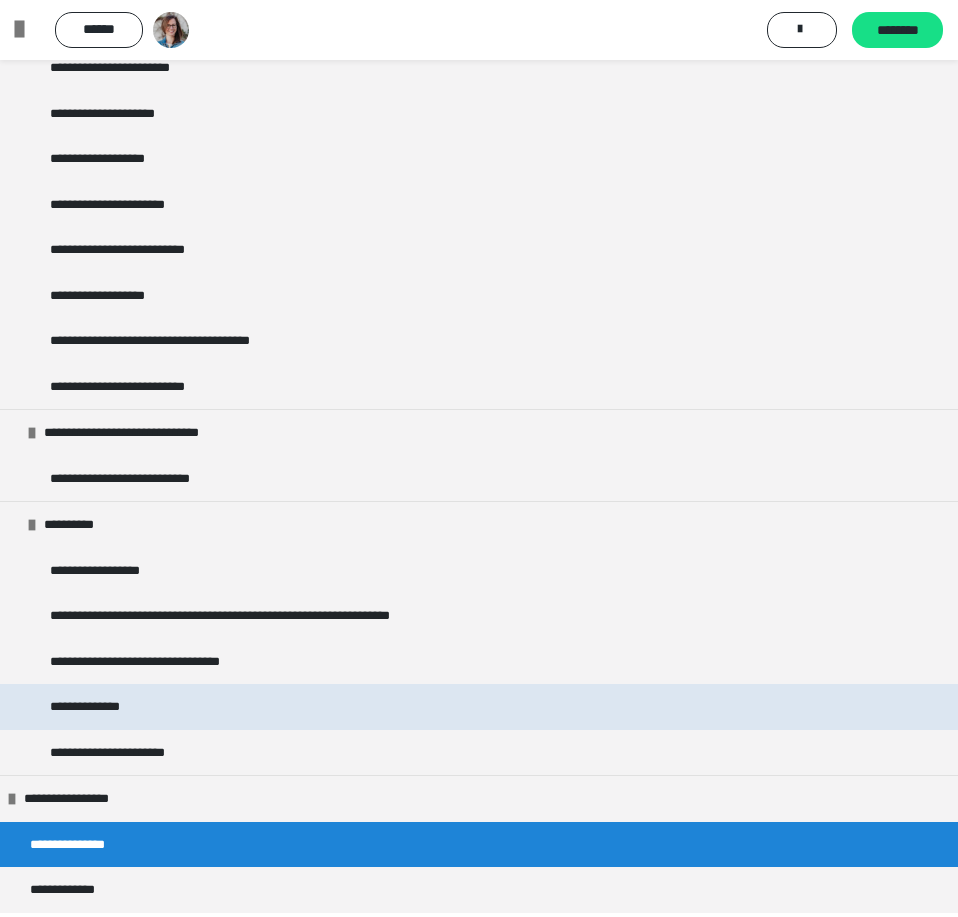 click on "**********" at bounding box center [479, 707] 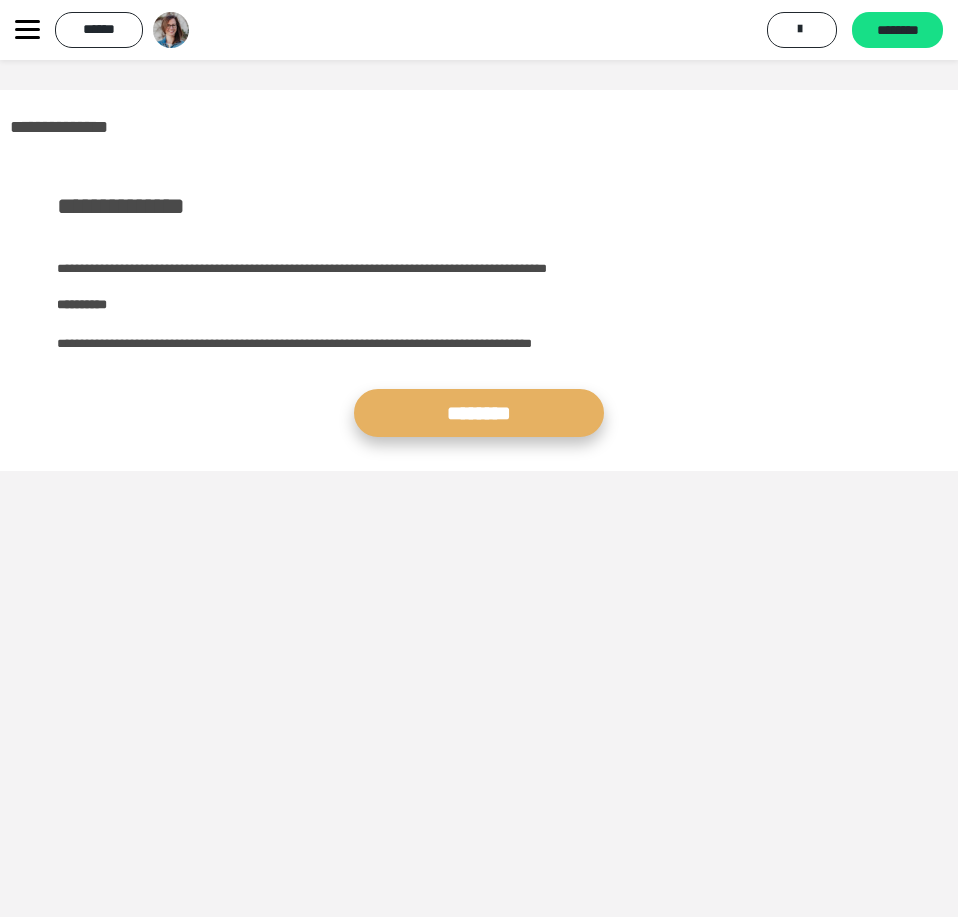 click on "********" at bounding box center (479, 413) 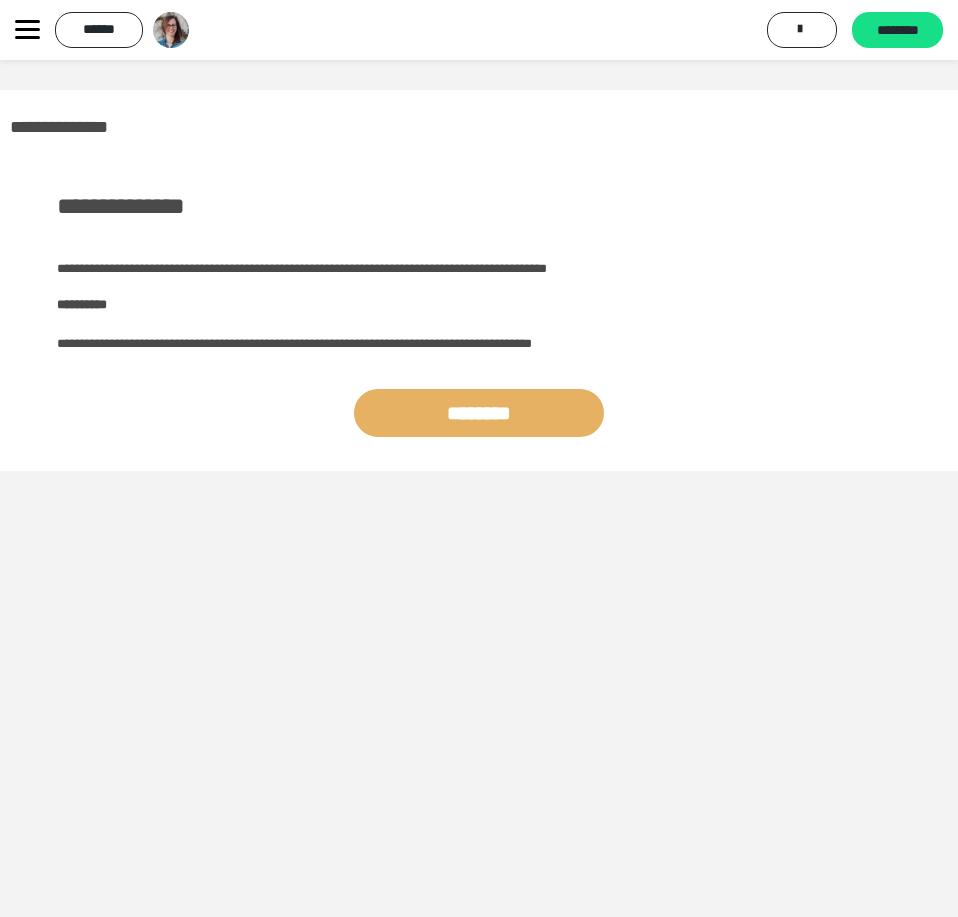 click 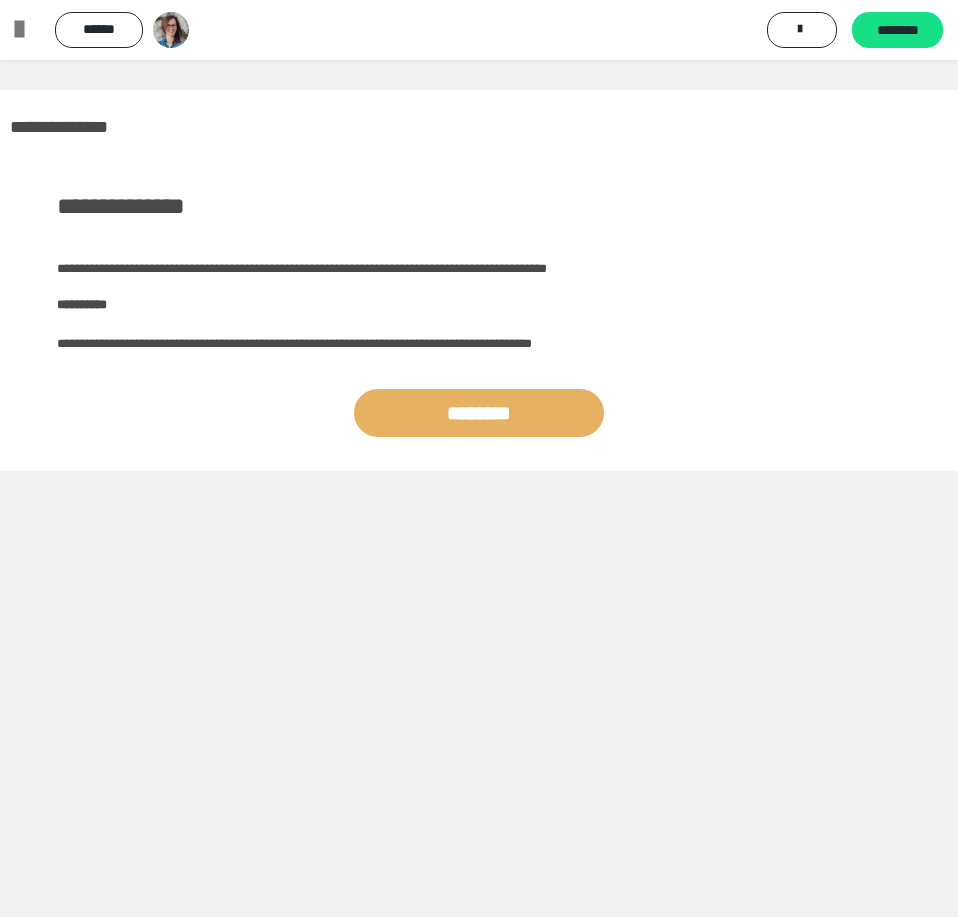scroll, scrollTop: 2640, scrollLeft: 0, axis: vertical 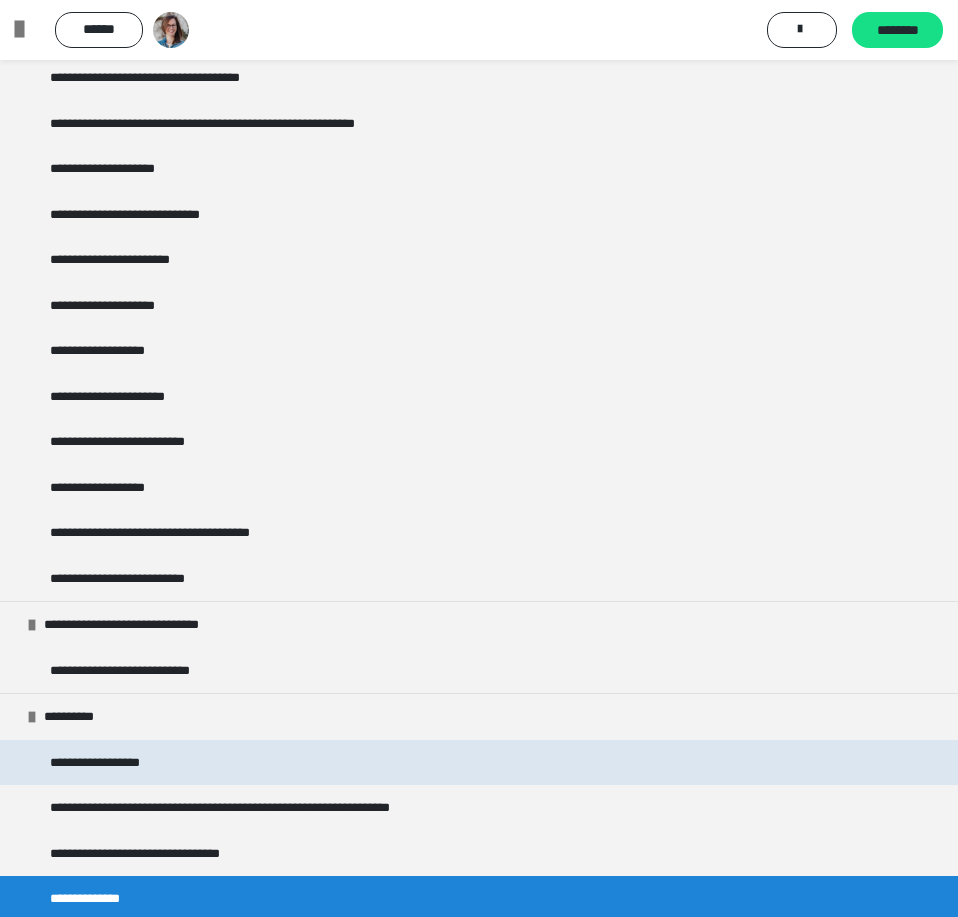 click on "**********" at bounding box center [479, 763] 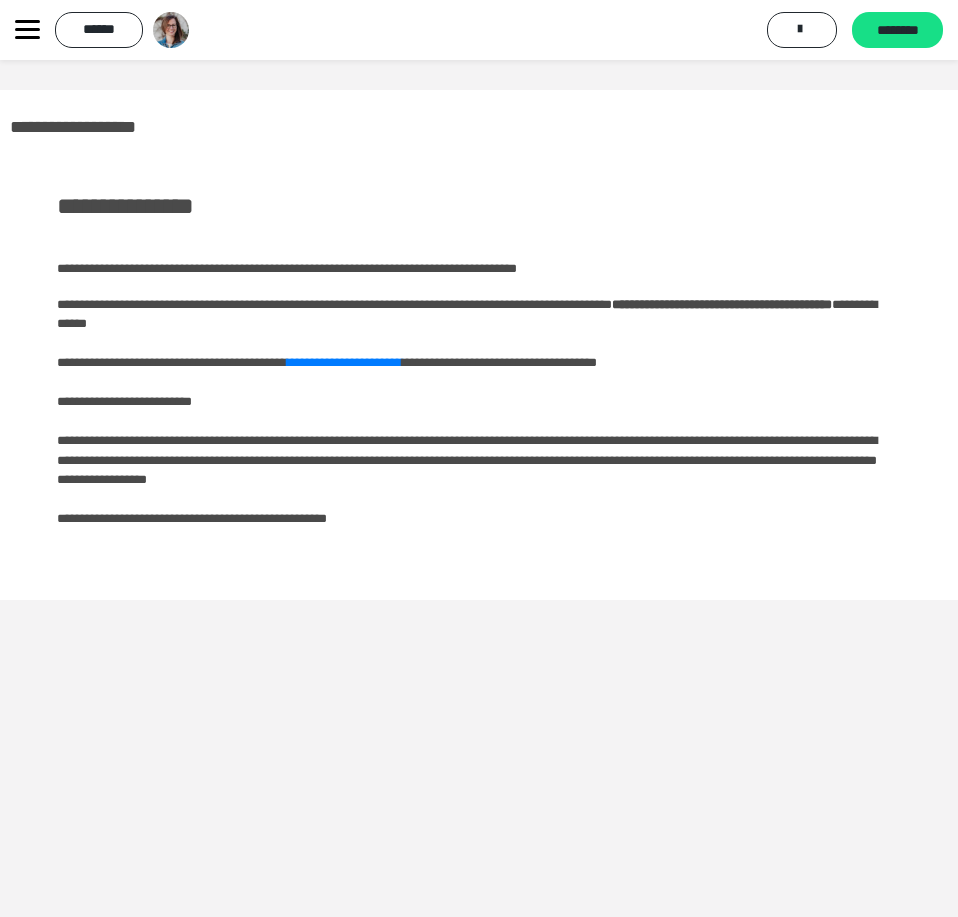 click 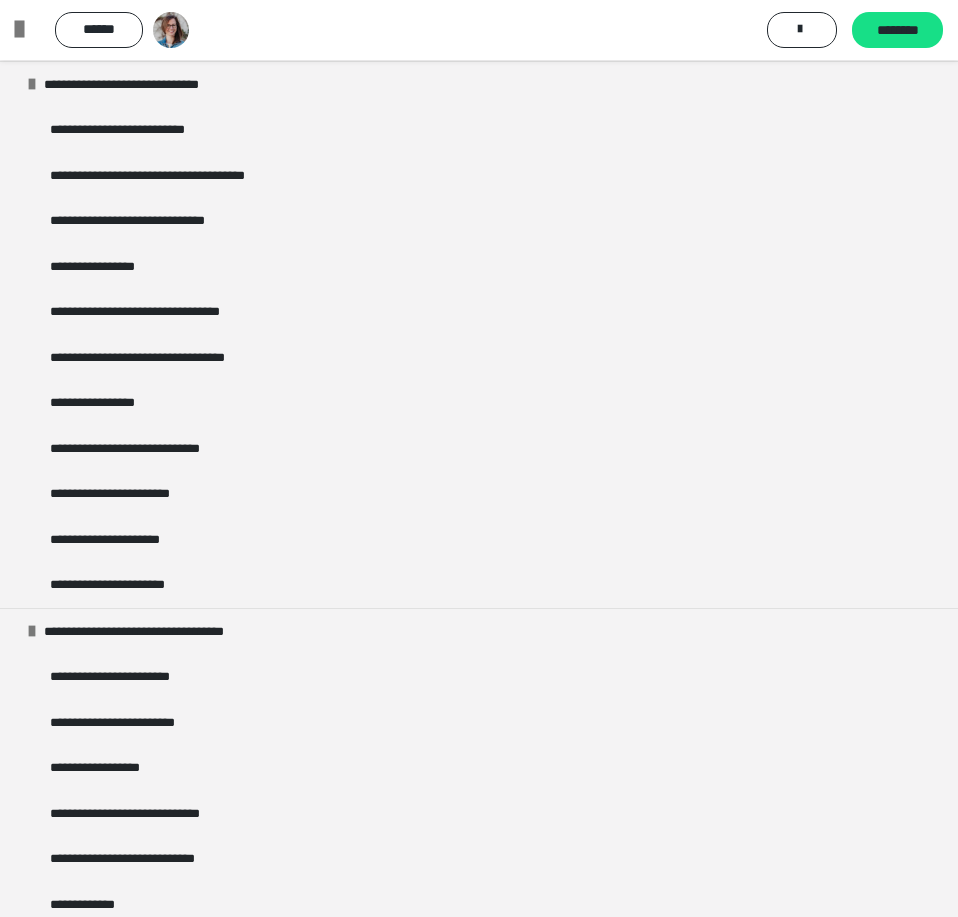 scroll, scrollTop: 0, scrollLeft: 0, axis: both 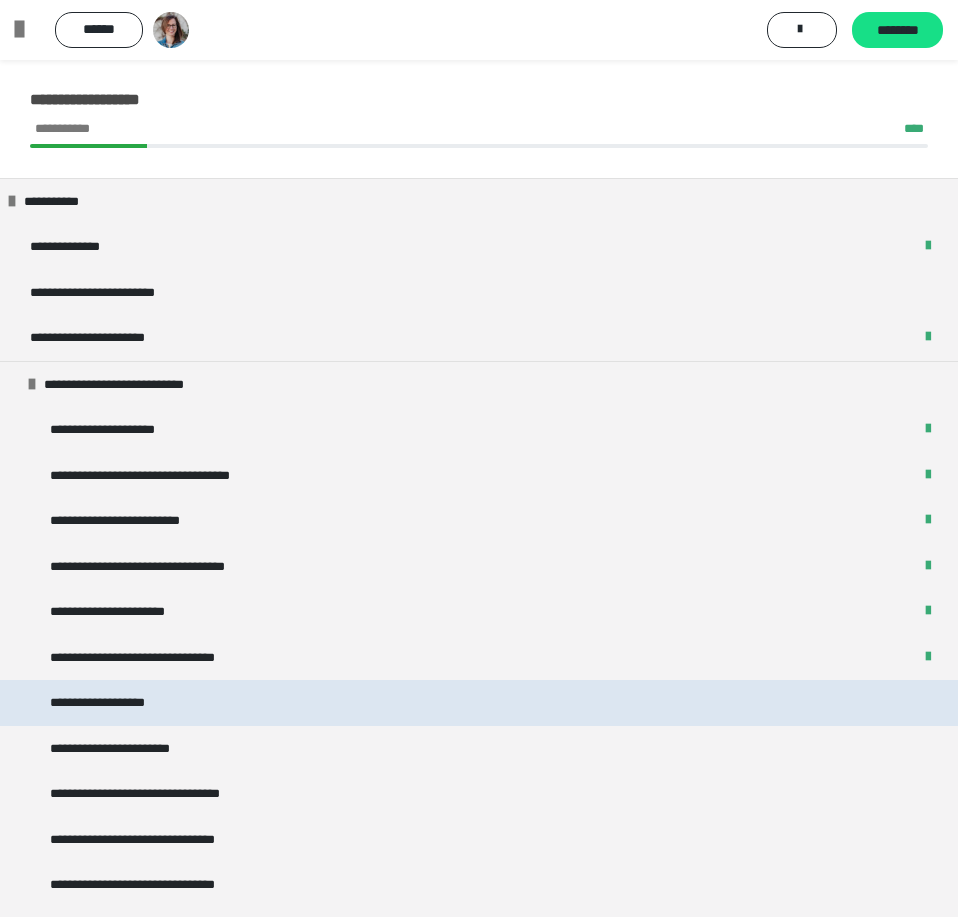 click on "**********" at bounding box center (479, 703) 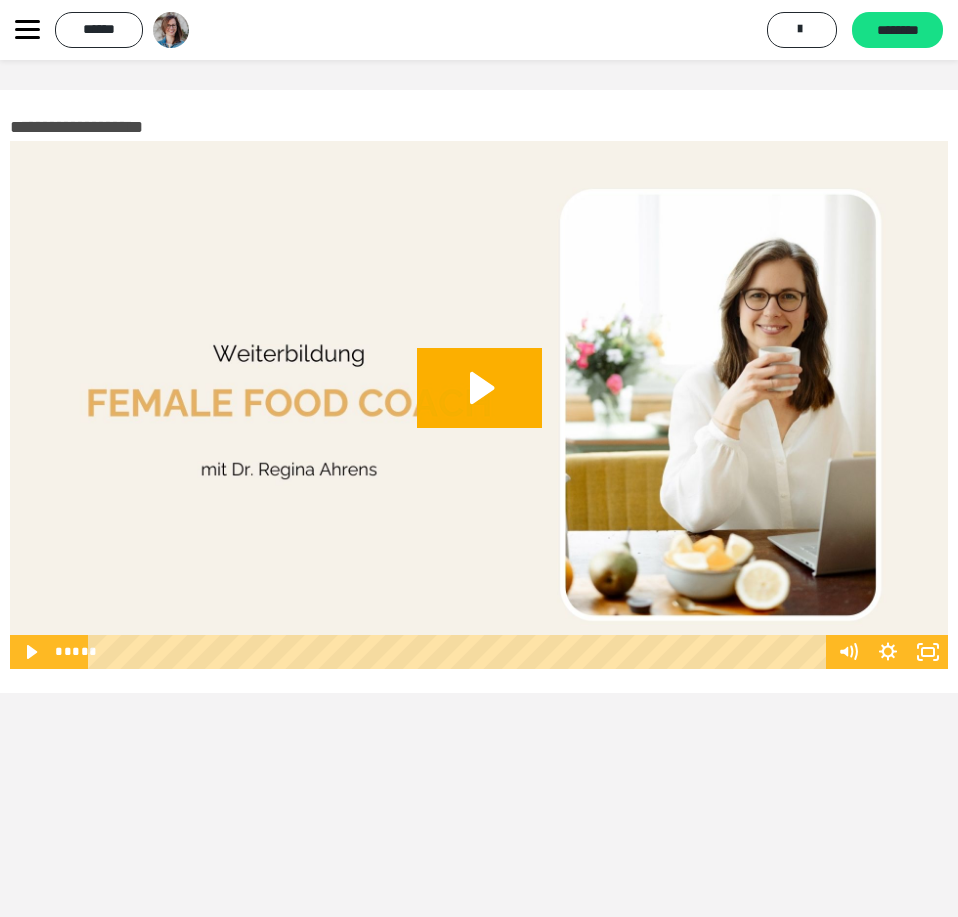 click at bounding box center [479, 405] 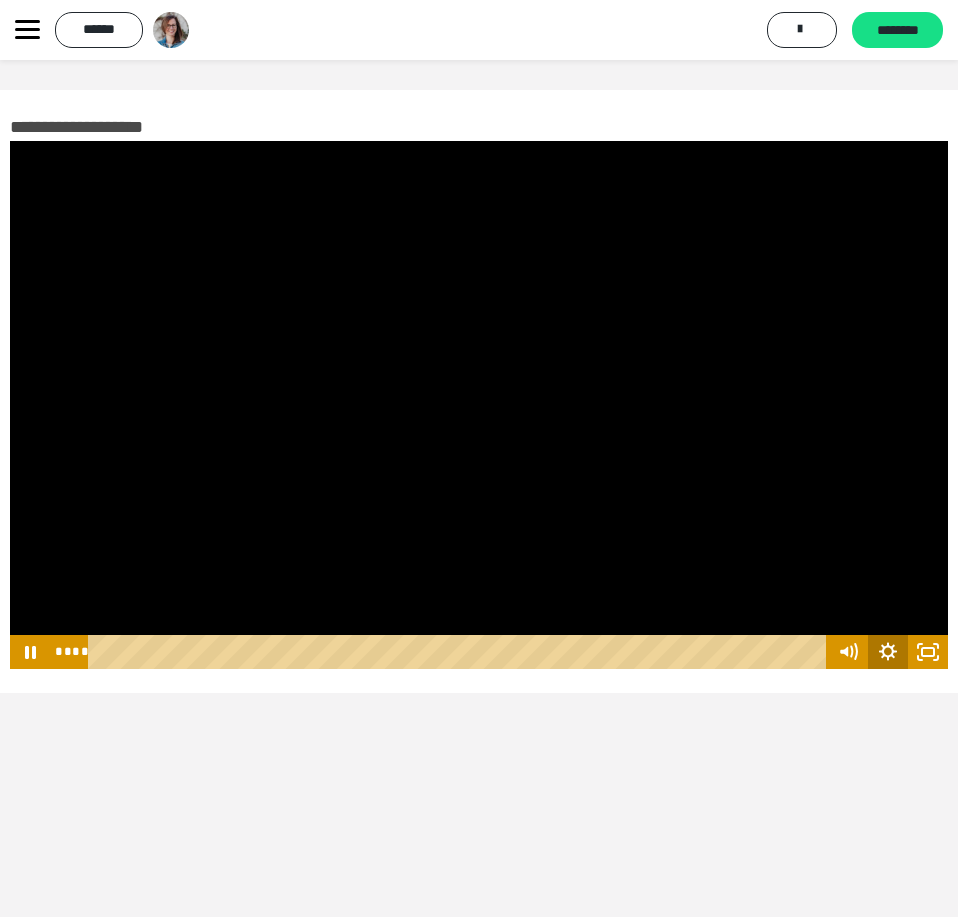 click 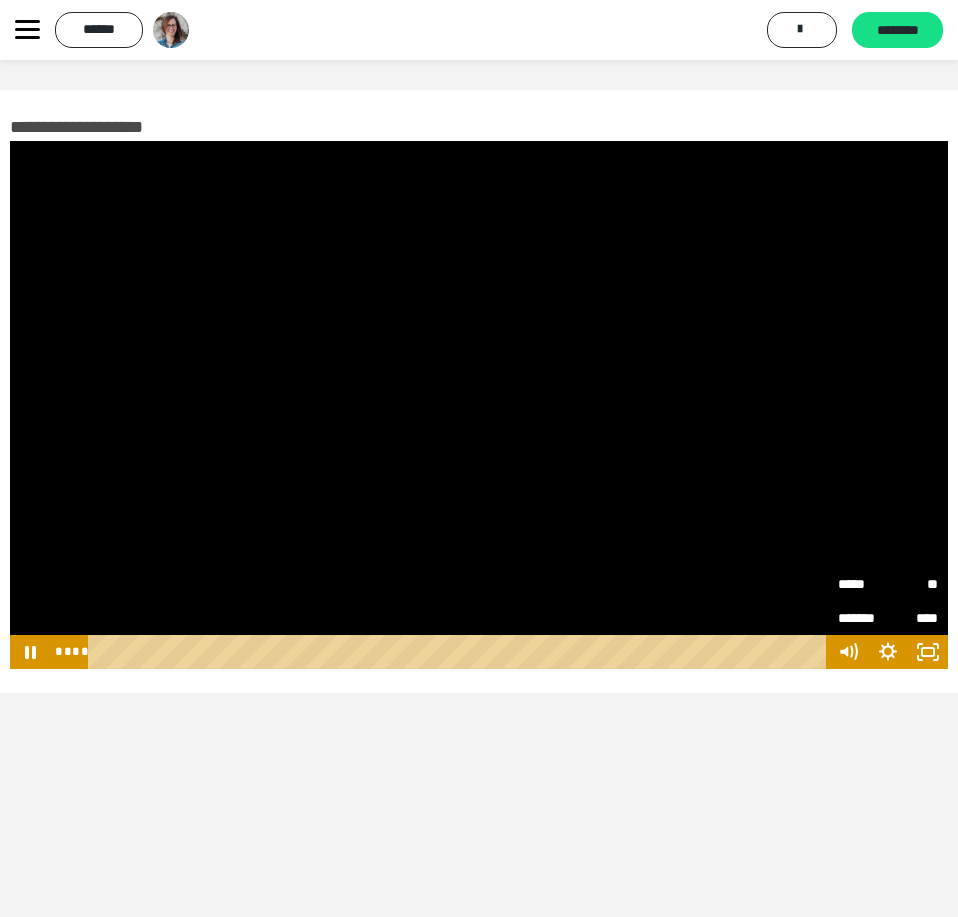 click on "**" at bounding box center (913, 584) 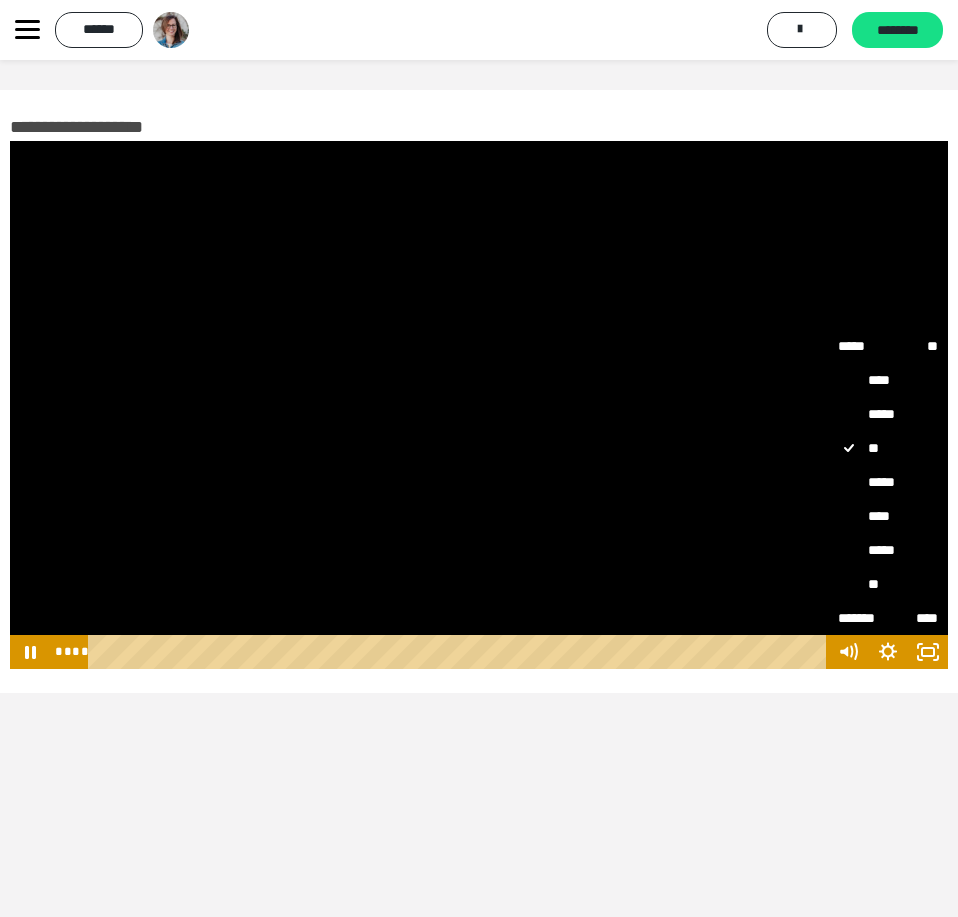click on "*****" at bounding box center [828, 465] 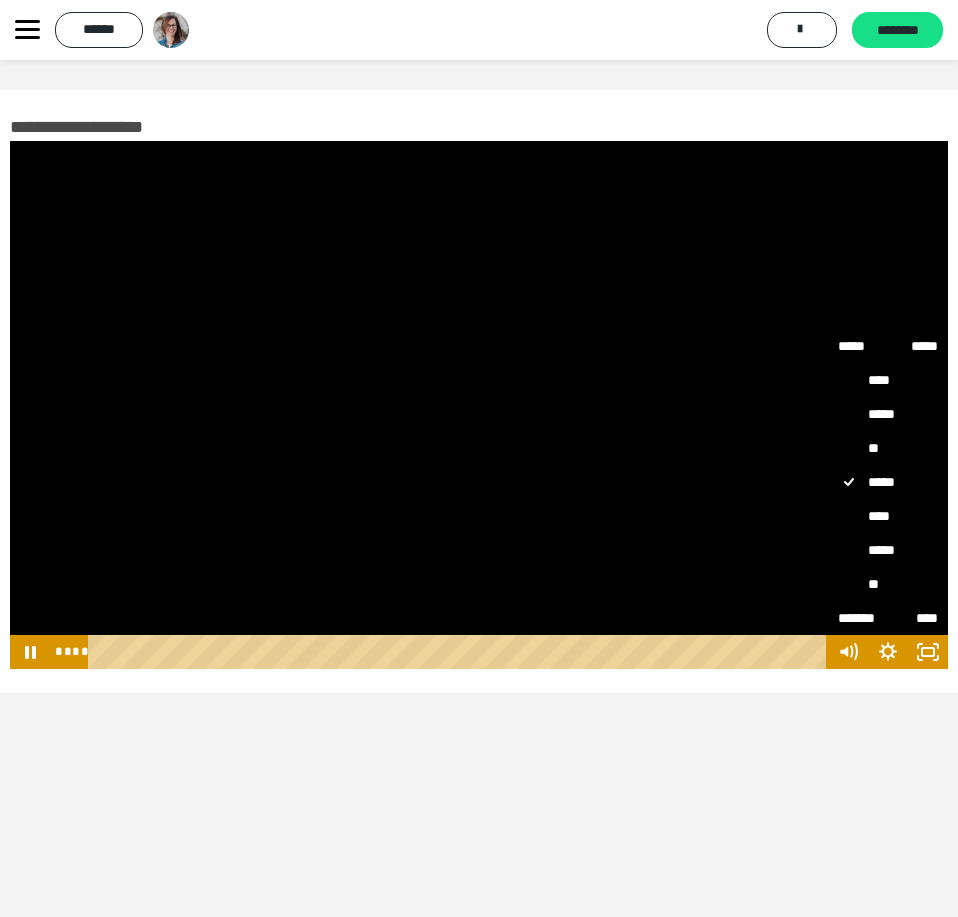 click on "**********" at bounding box center [479, 518] 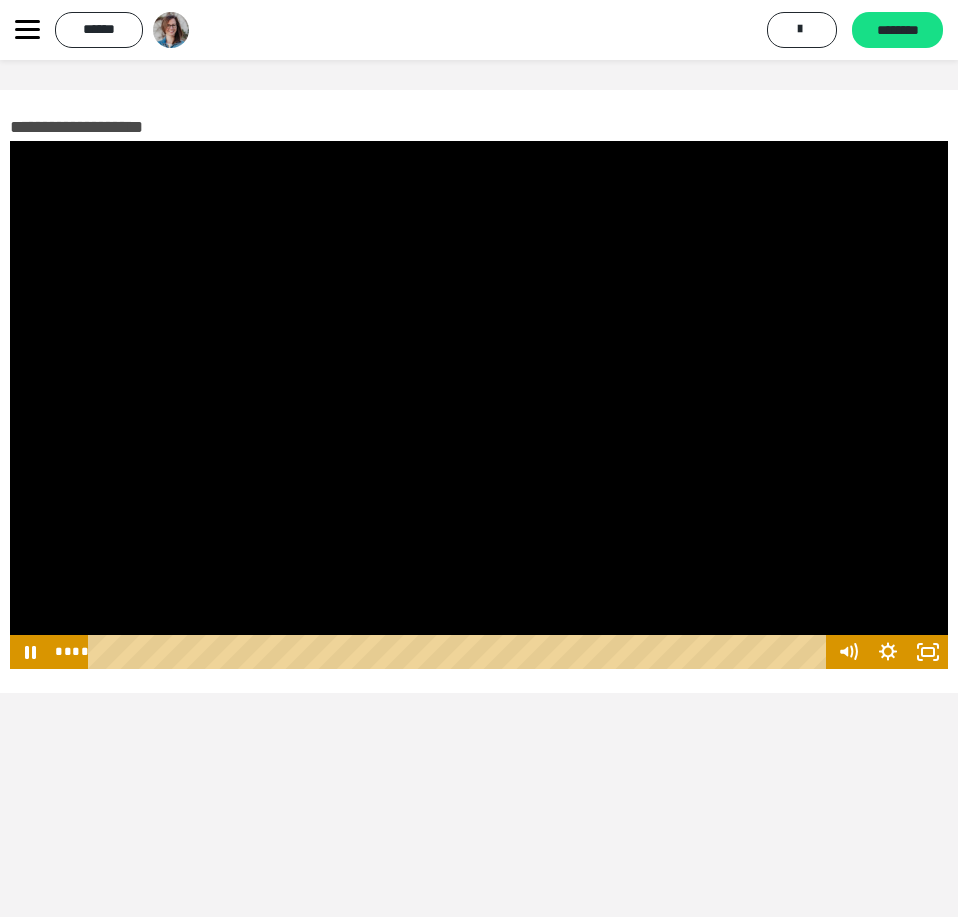 click on "**********" at bounding box center (479, 518) 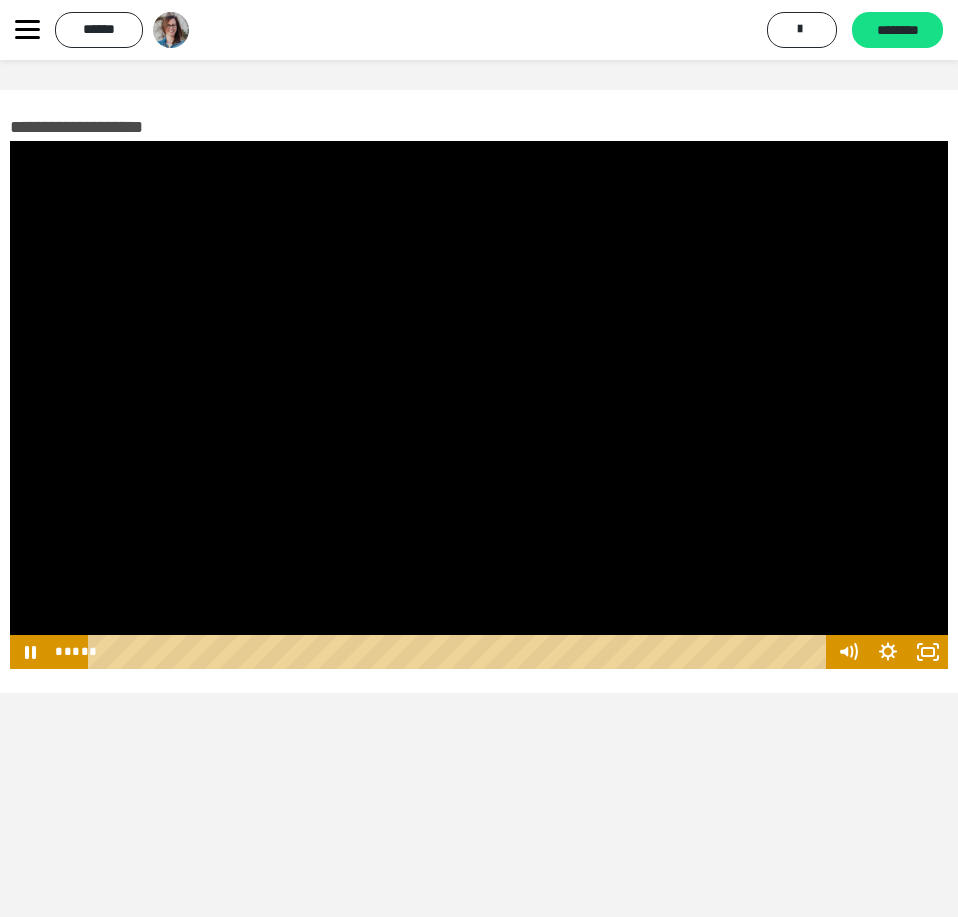 click at bounding box center [479, 405] 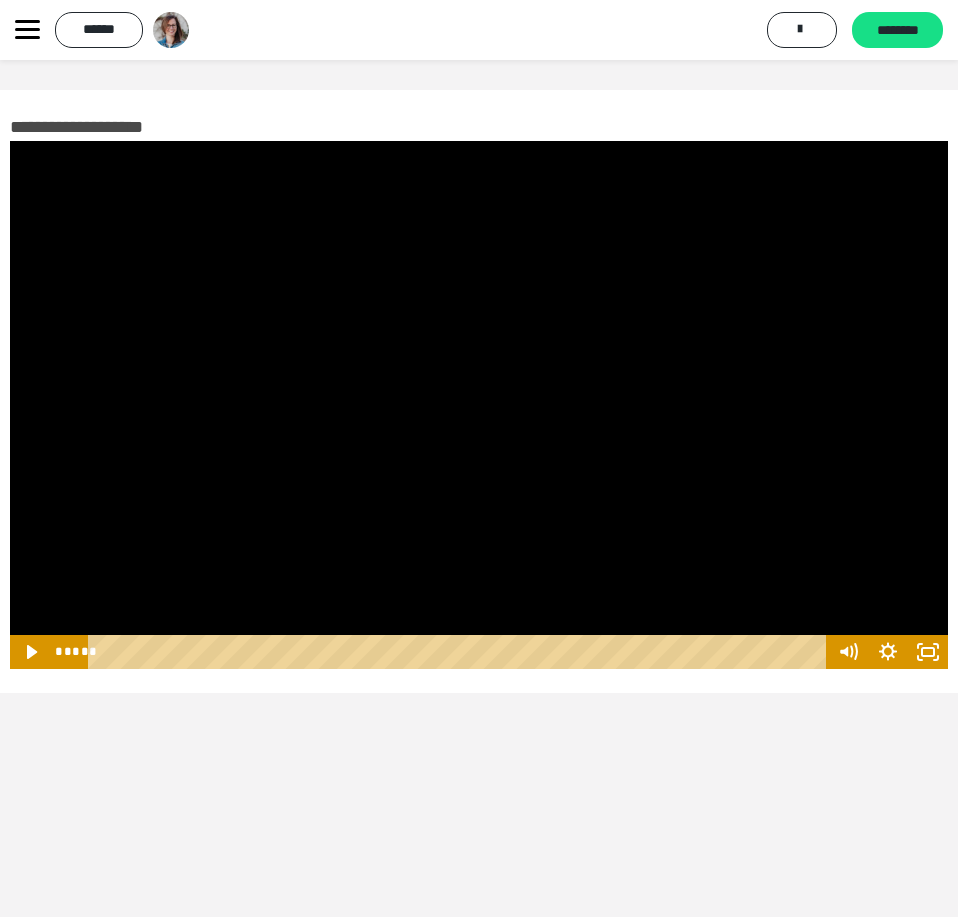 click at bounding box center [479, 405] 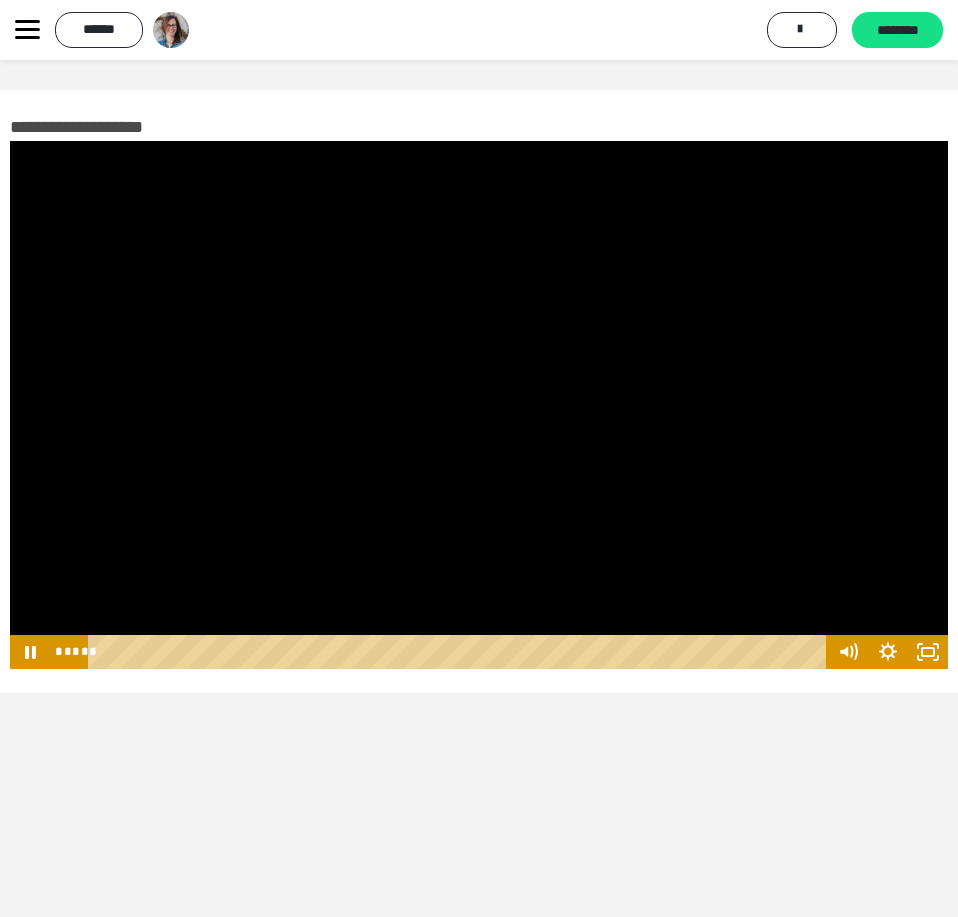 click at bounding box center [479, 405] 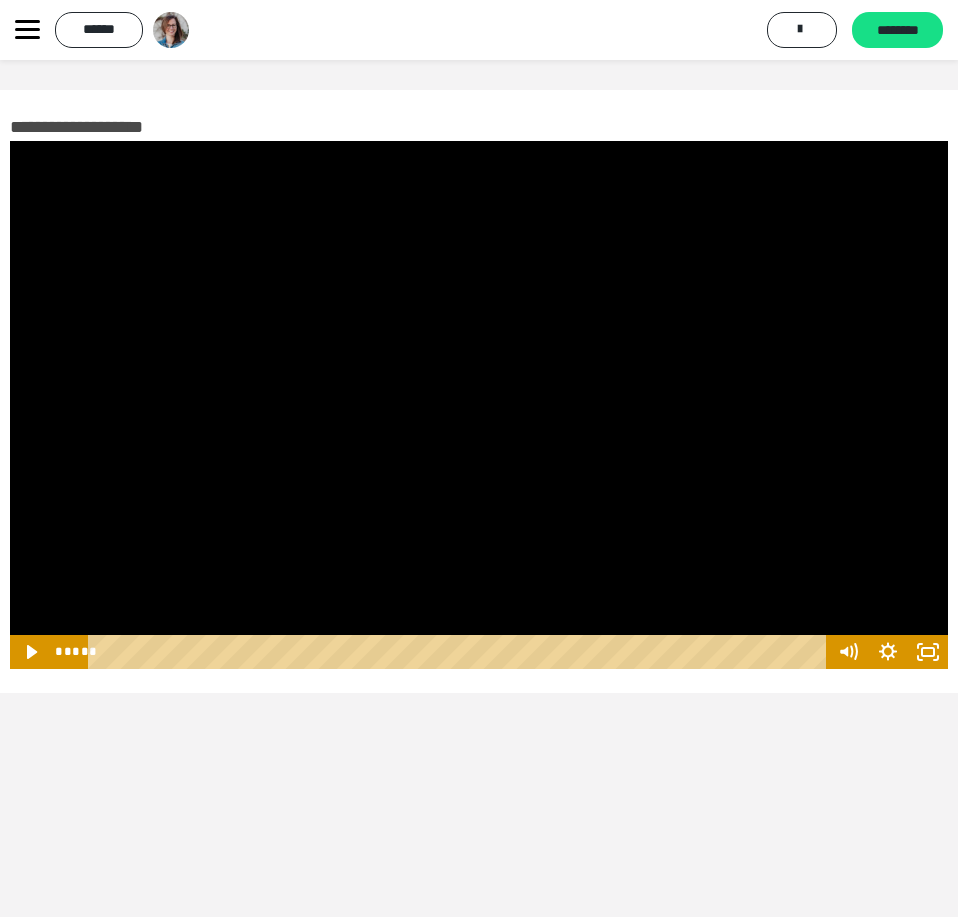 click at bounding box center [479, 405] 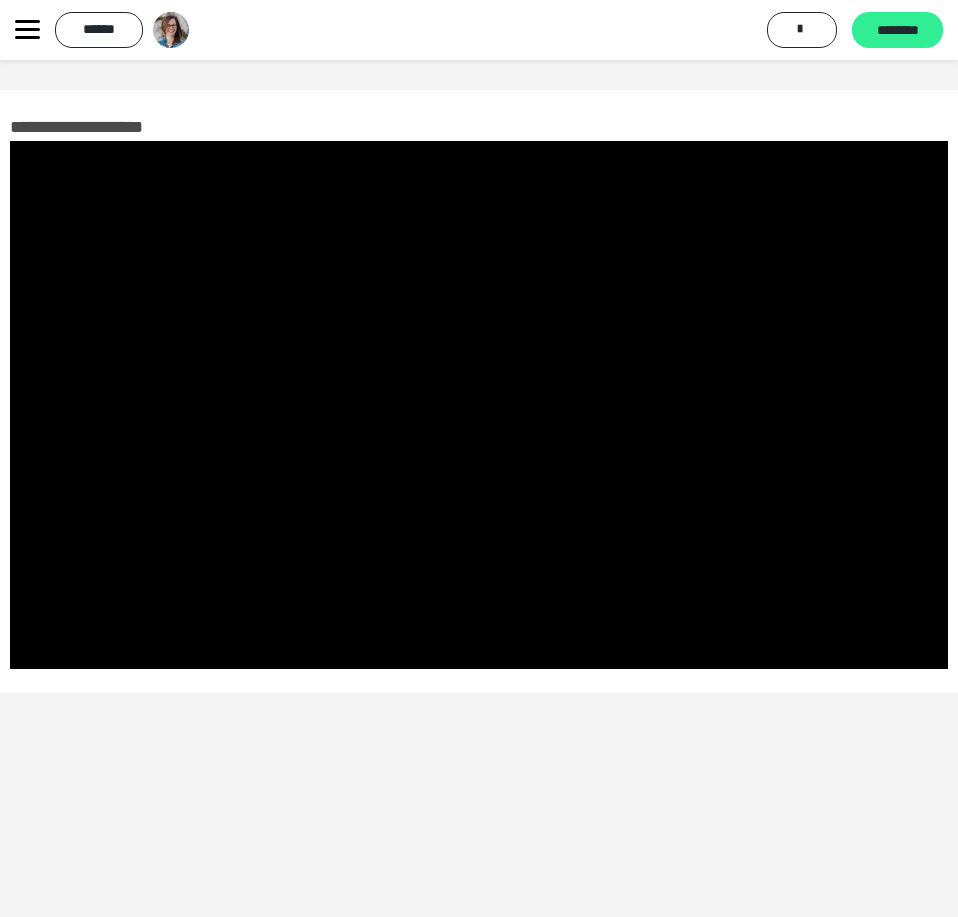 click on "********" at bounding box center (897, 31) 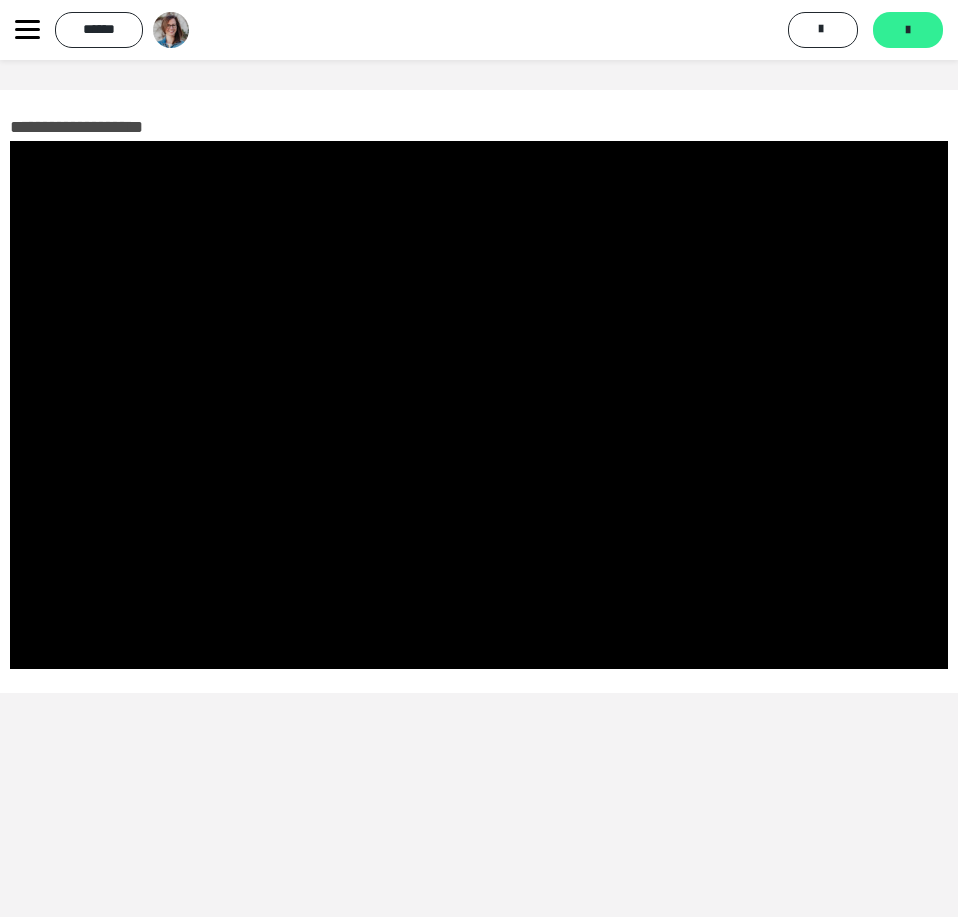 click on "*******" at bounding box center [908, 30] 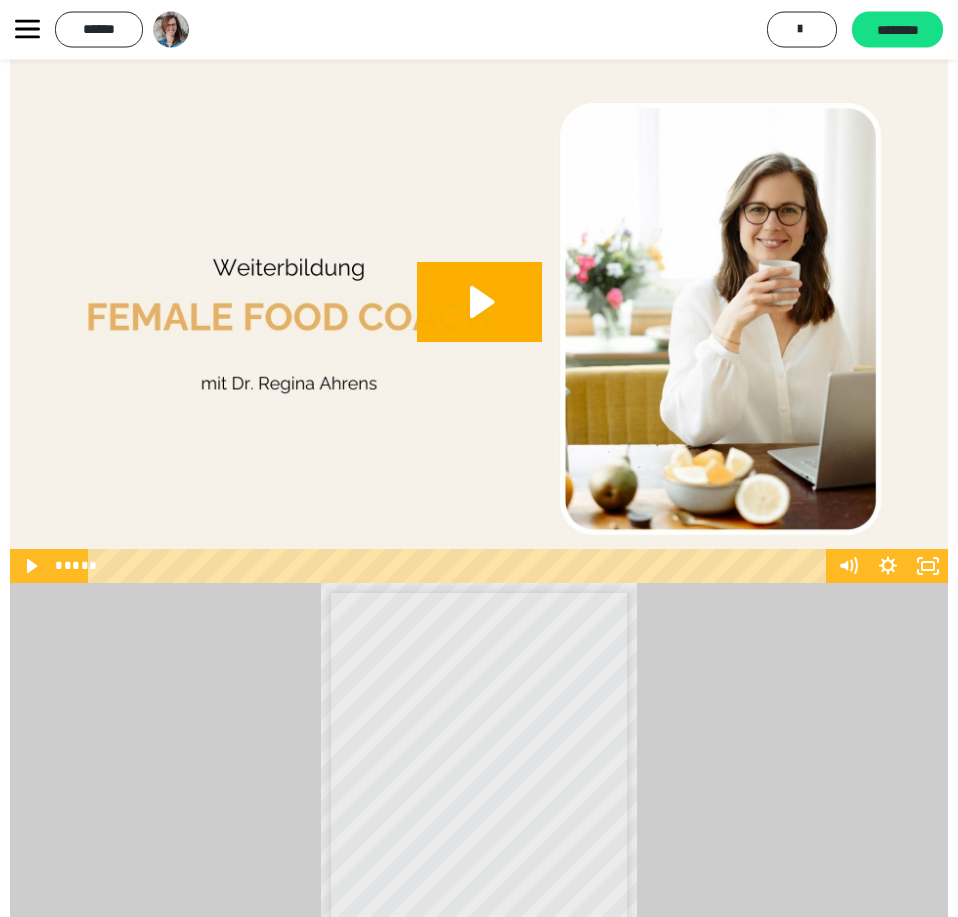 scroll, scrollTop: 306, scrollLeft: 0, axis: vertical 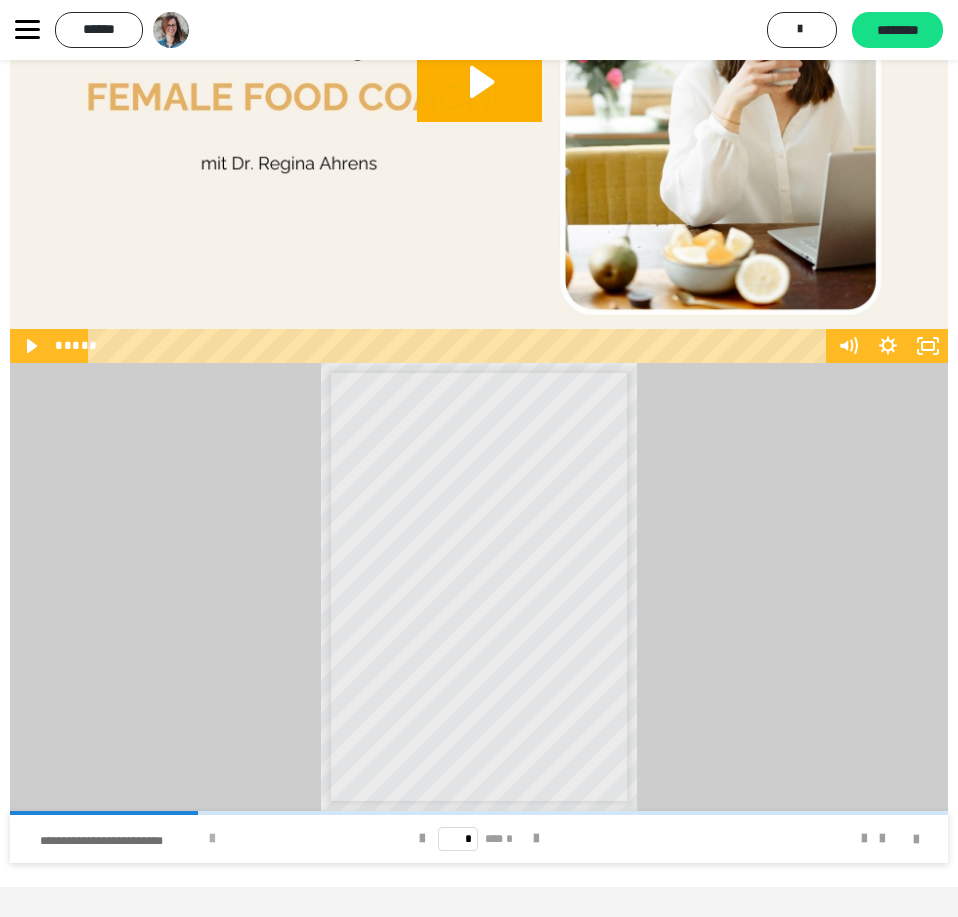 click at bounding box center (212, 839) 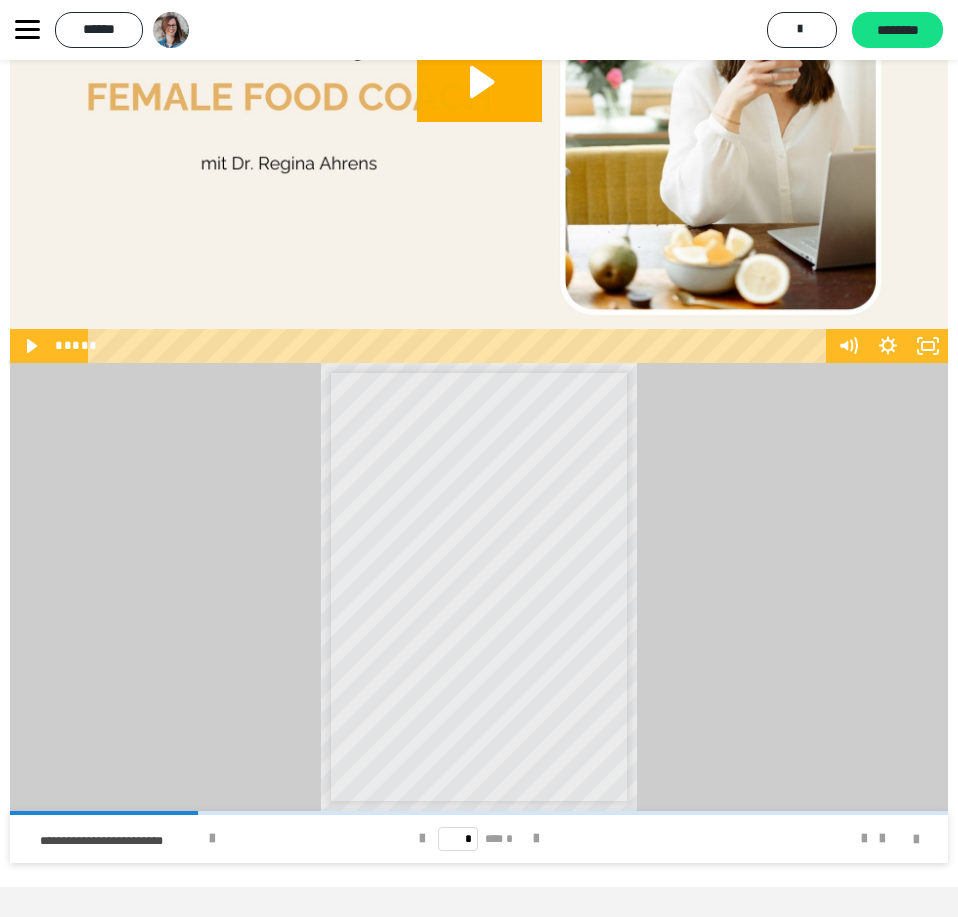 click 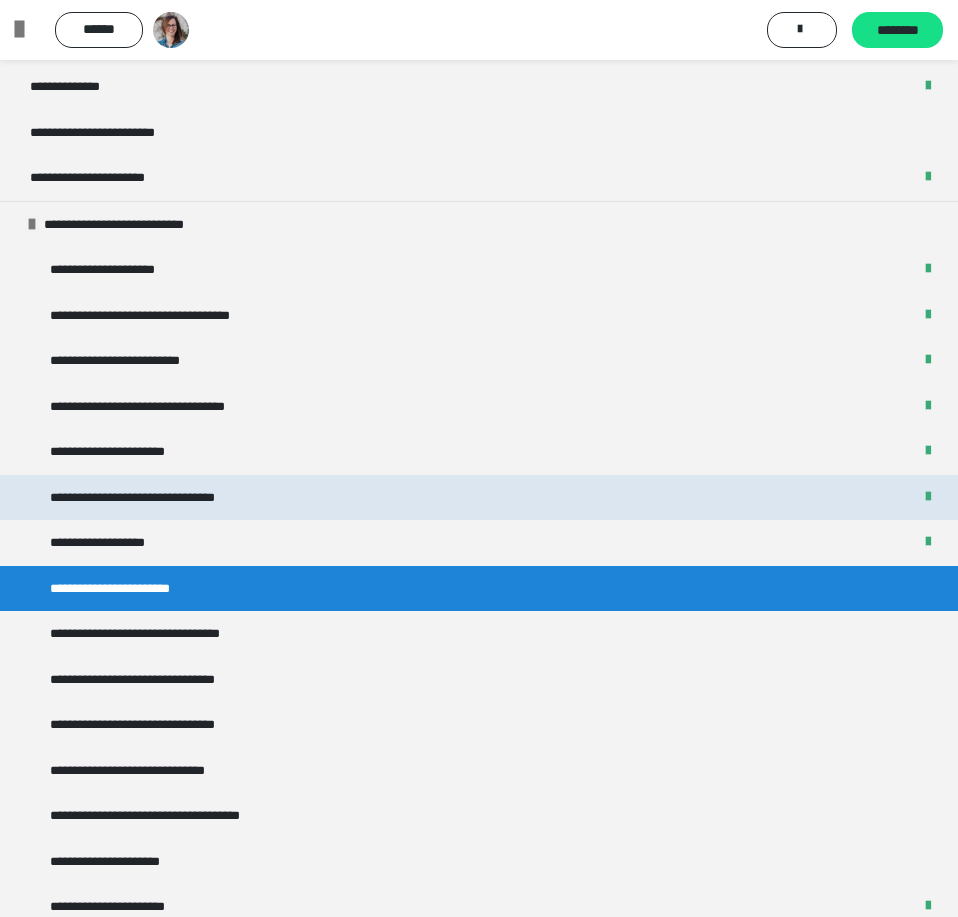 scroll, scrollTop: 384, scrollLeft: 0, axis: vertical 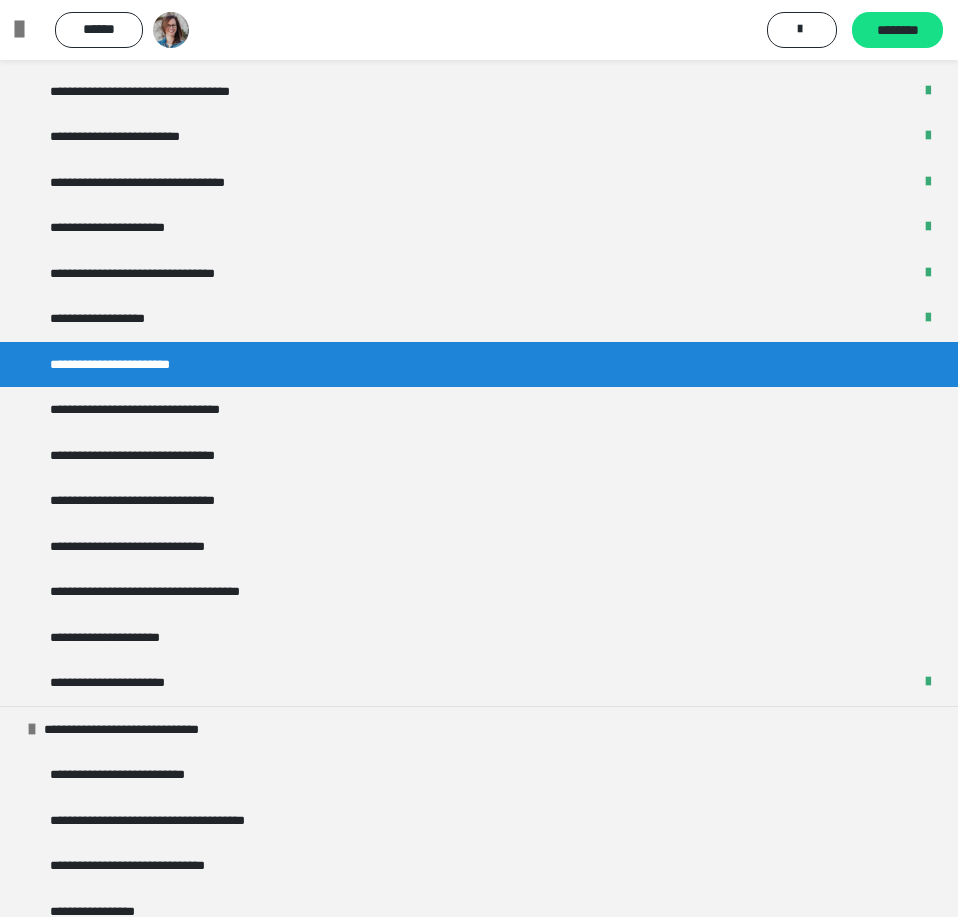 click at bounding box center [27, 30] 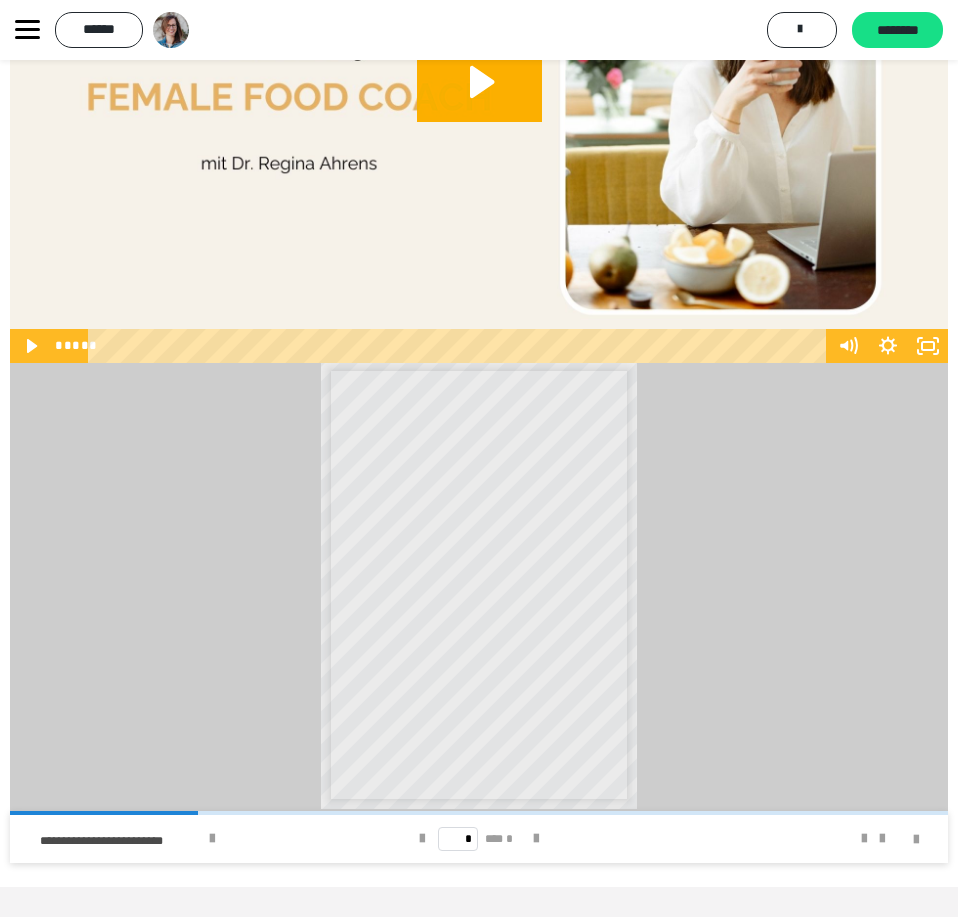 scroll, scrollTop: 0, scrollLeft: 0, axis: both 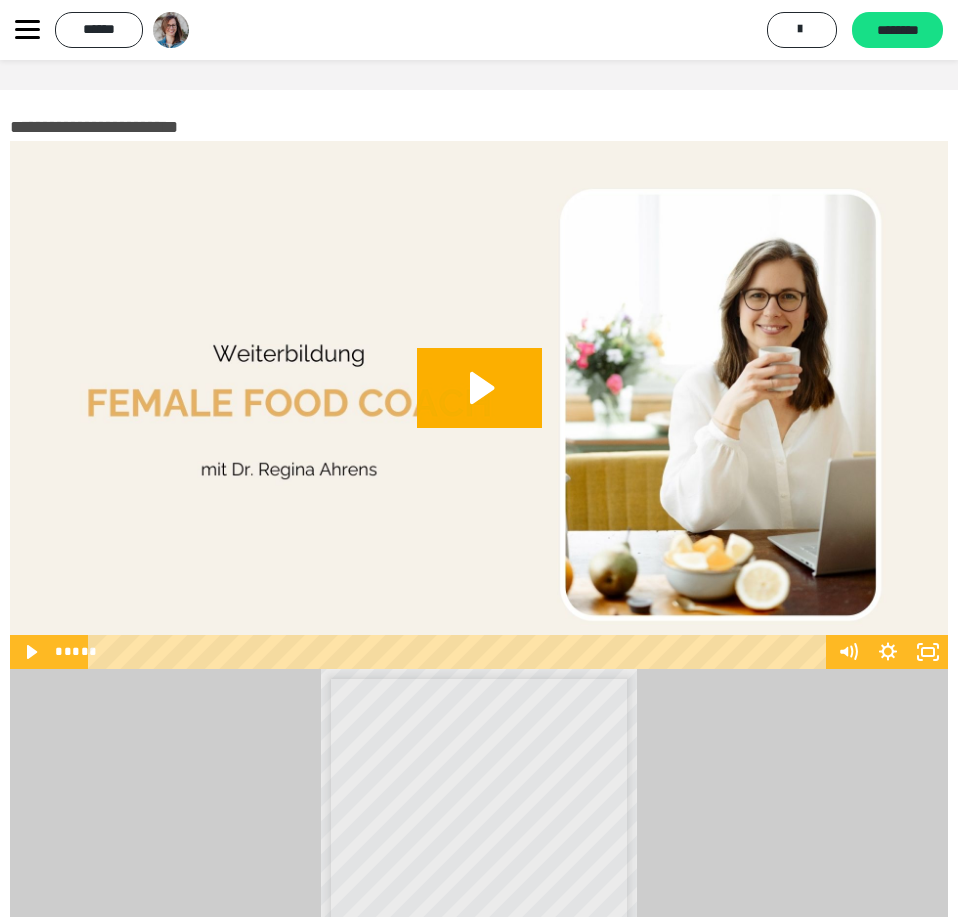 click 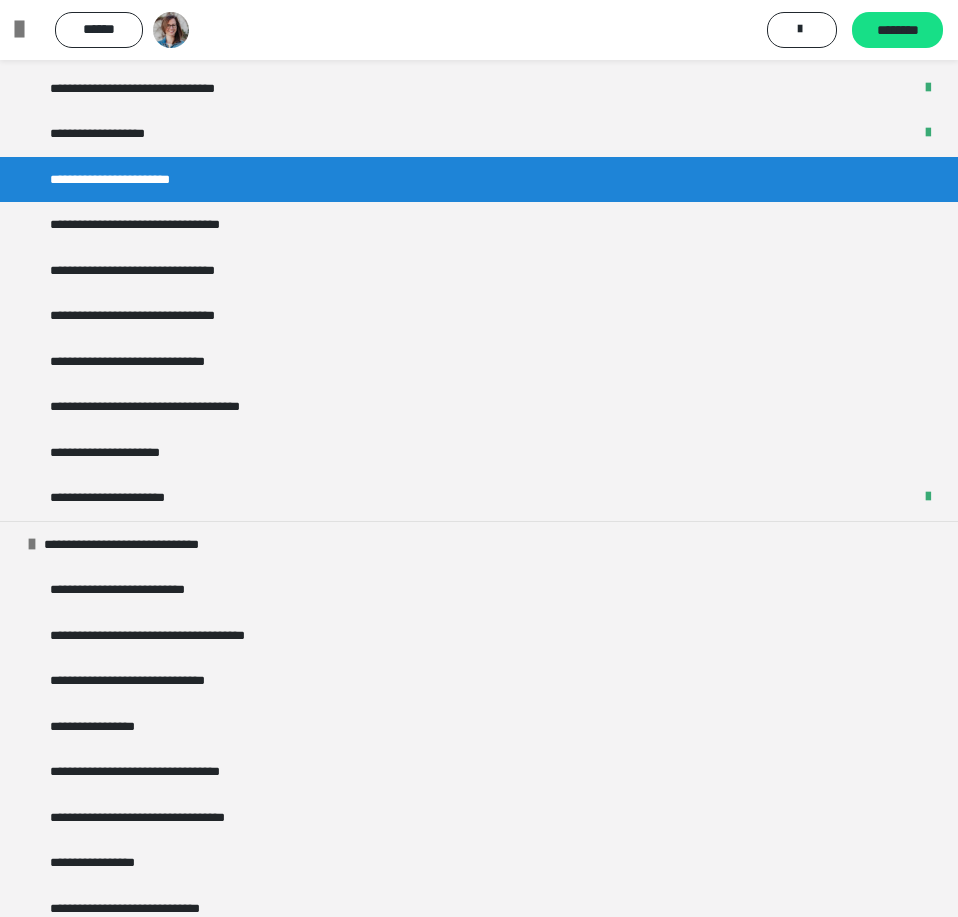 scroll, scrollTop: 0, scrollLeft: 0, axis: both 